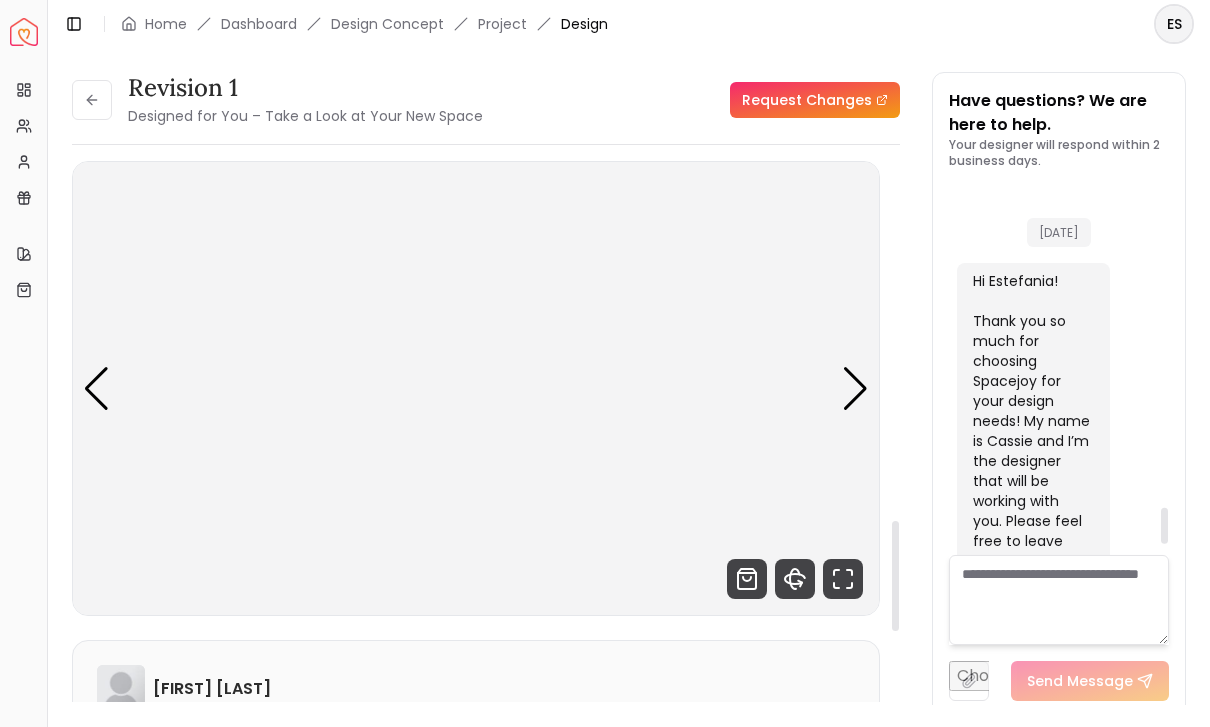 scroll, scrollTop: 42, scrollLeft: 0, axis: vertical 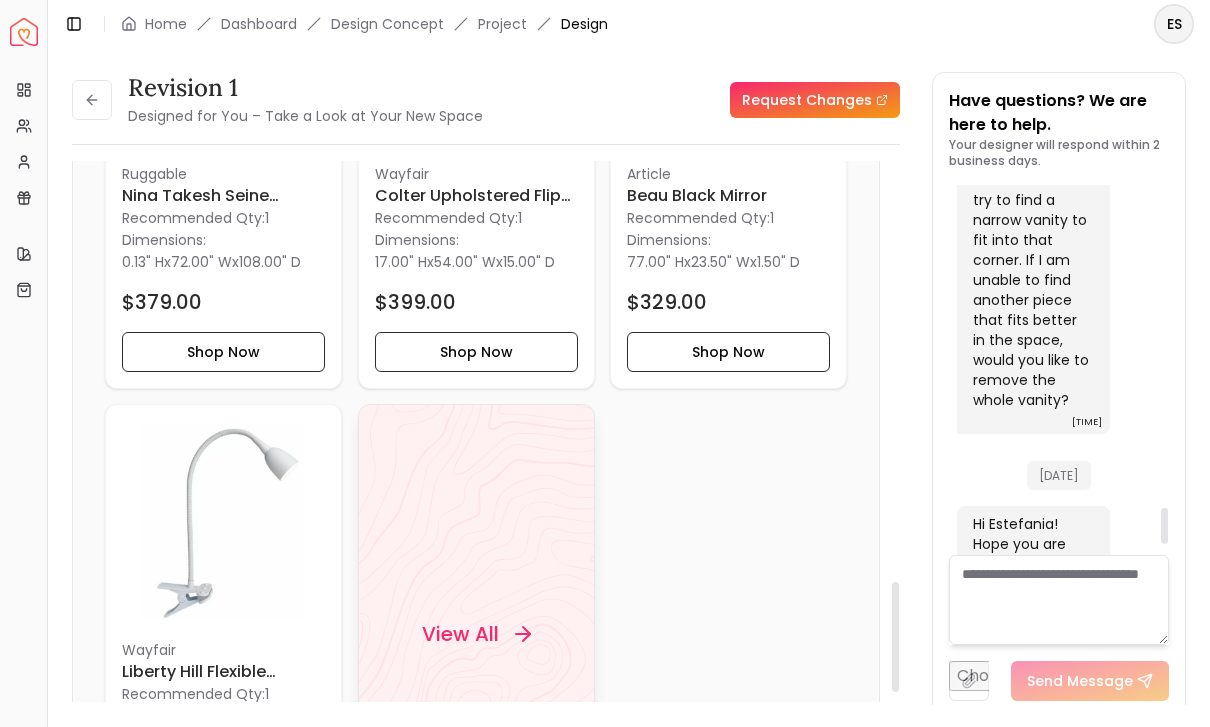 click 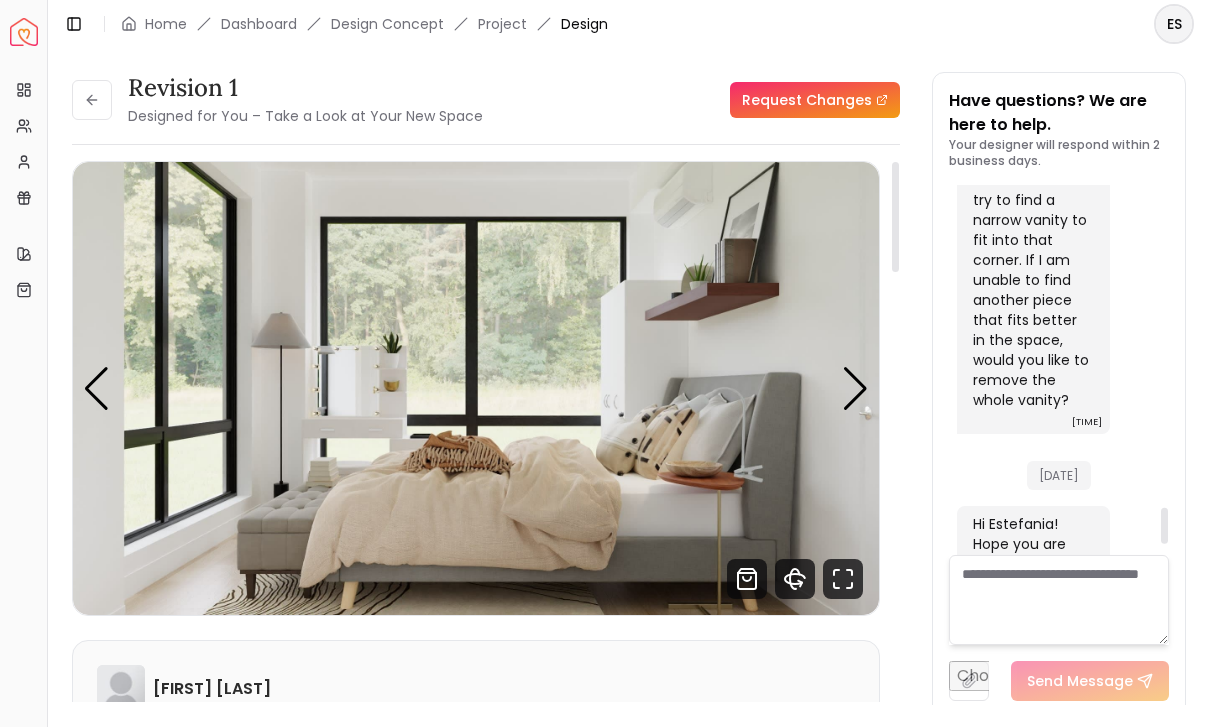 scroll, scrollTop: 0, scrollLeft: 0, axis: both 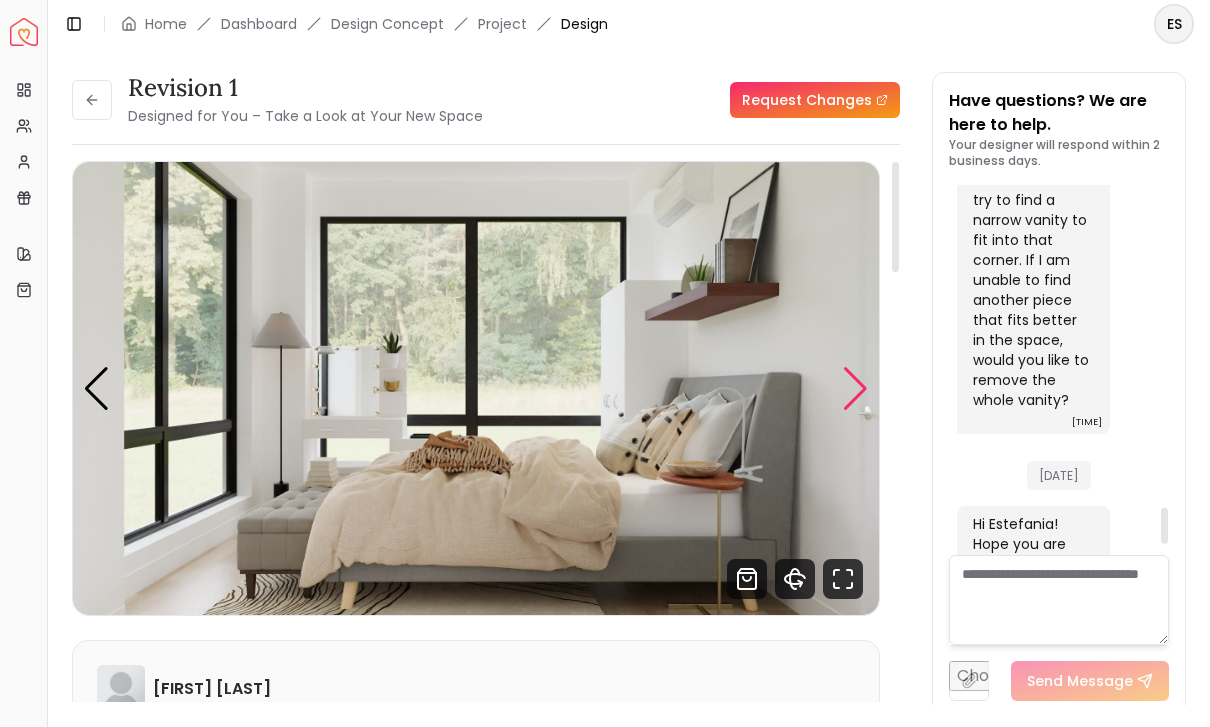 click at bounding box center (855, 389) 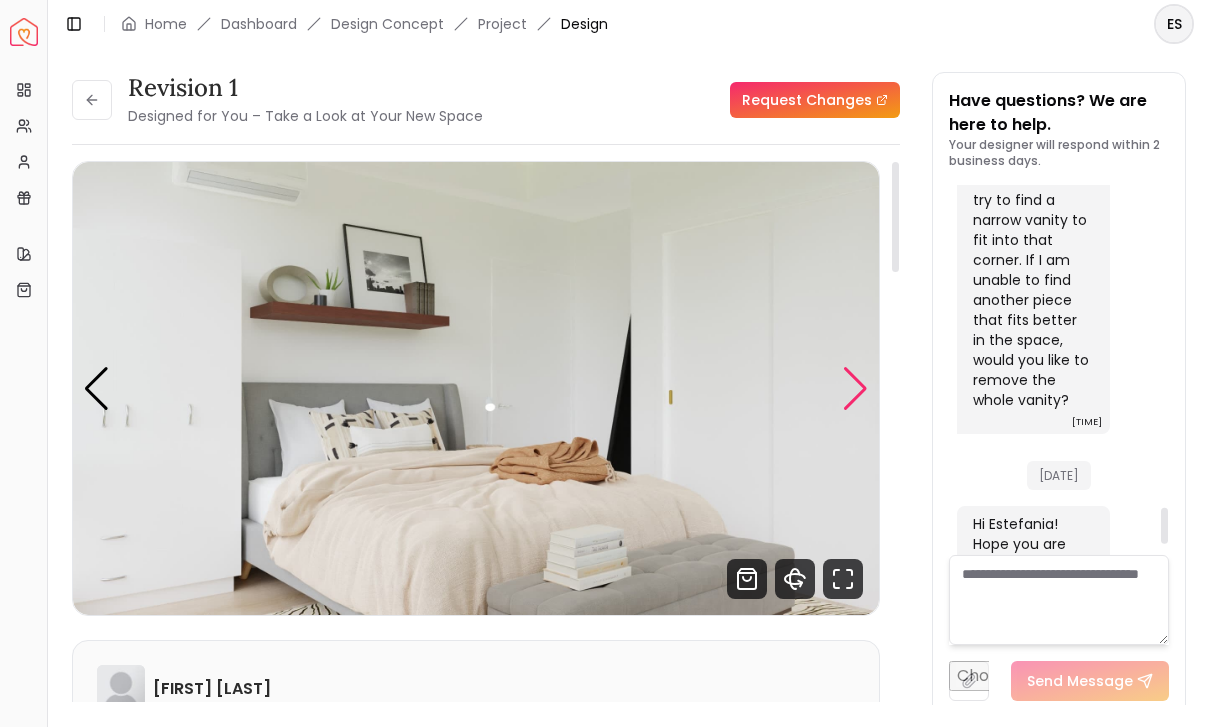 click at bounding box center (855, 389) 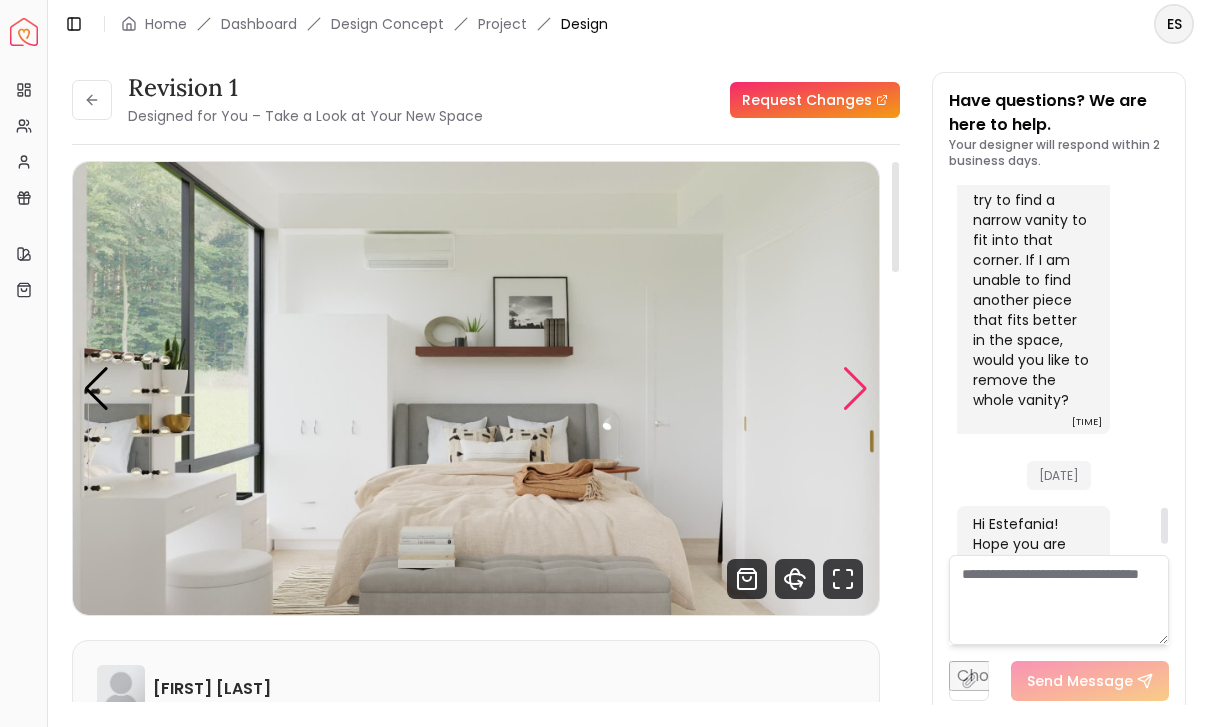 click at bounding box center (855, 389) 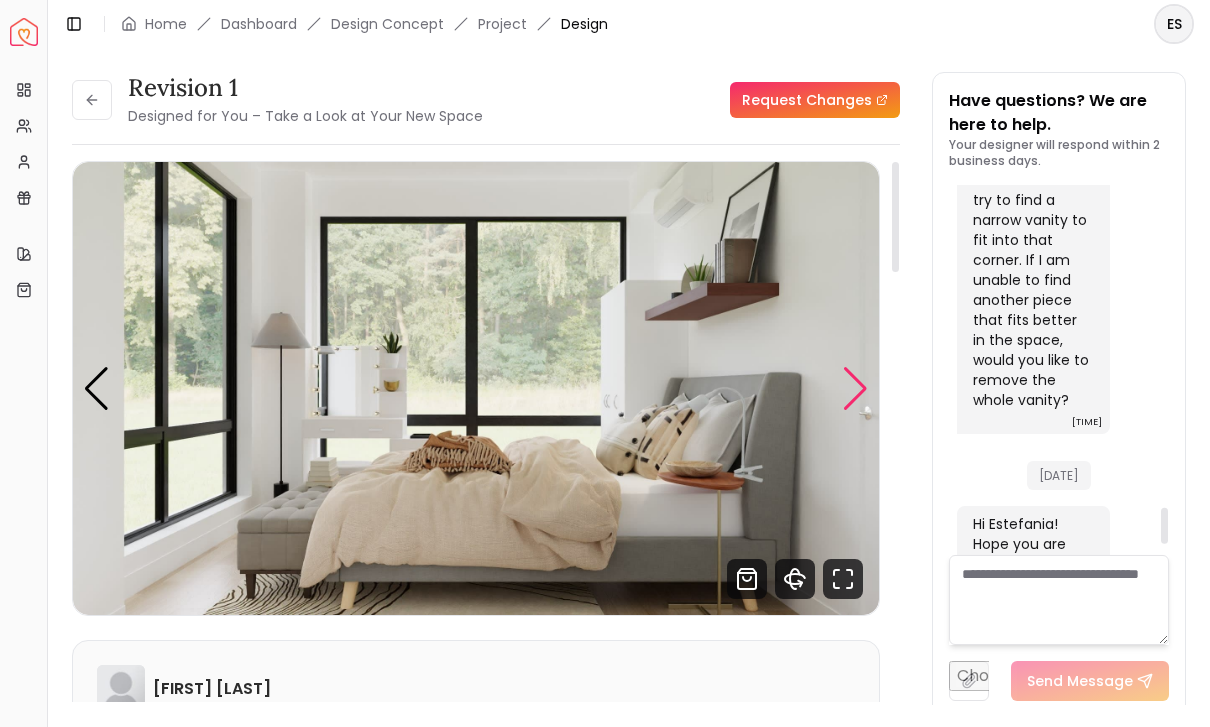 click at bounding box center [855, 389] 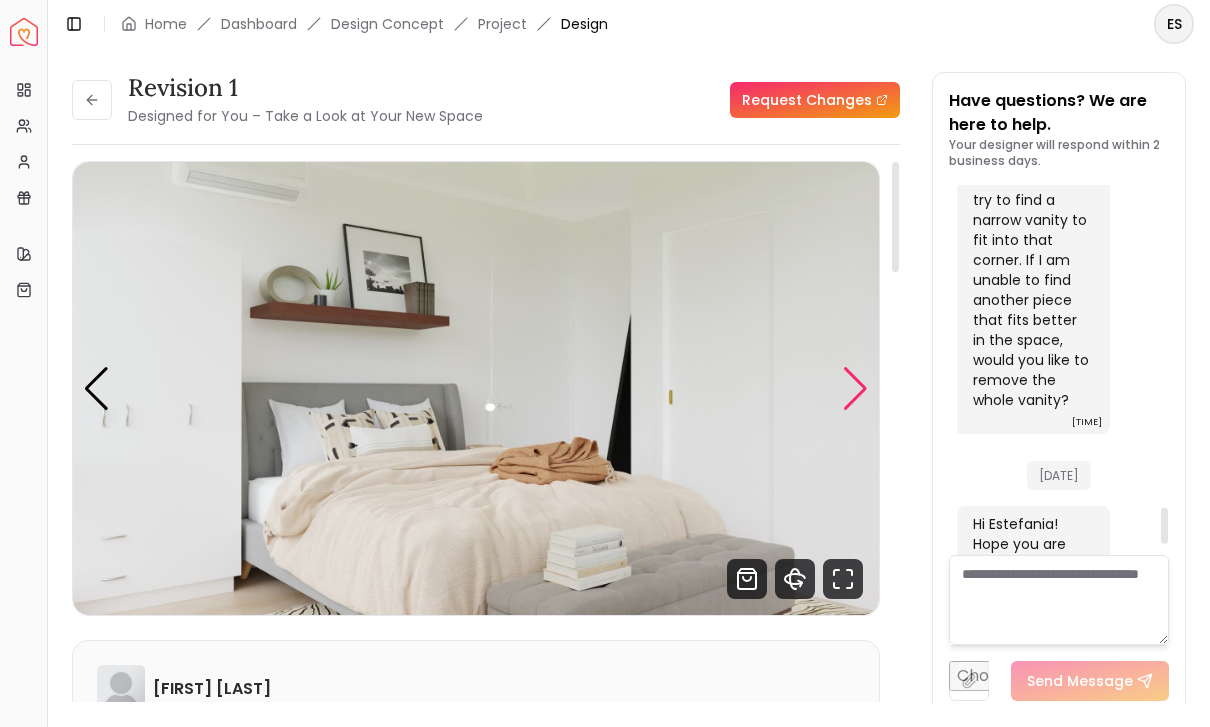 click at bounding box center (855, 389) 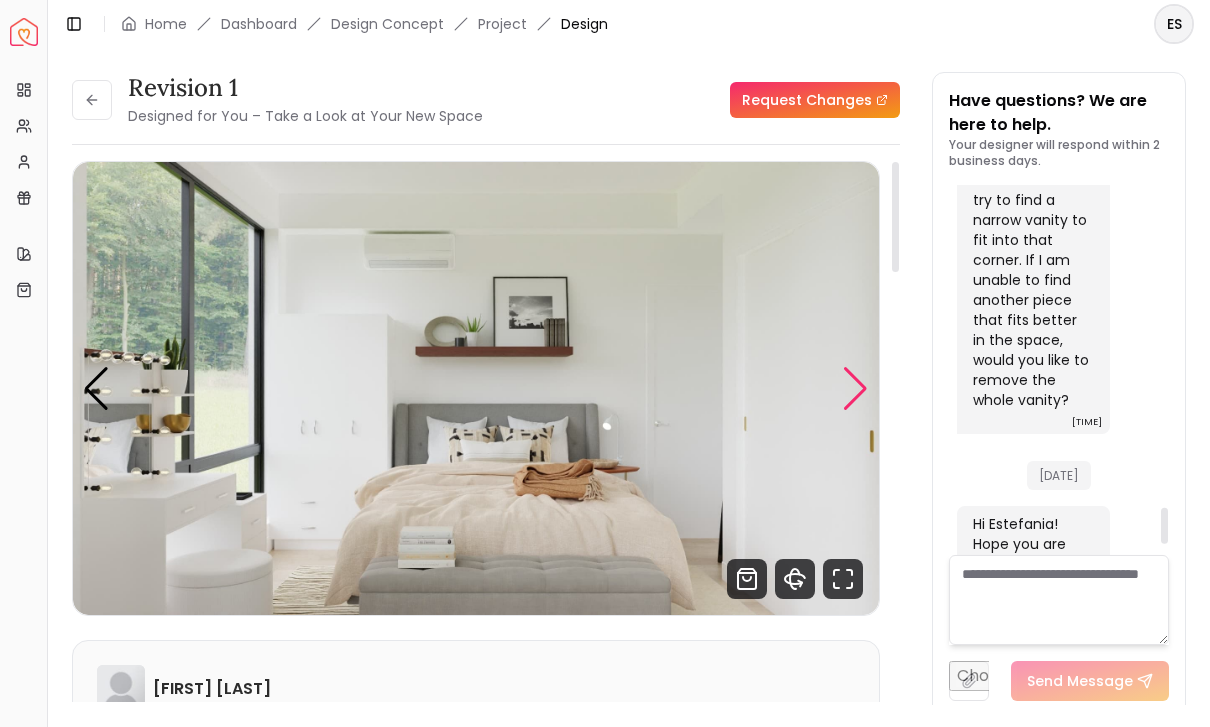 click at bounding box center [855, 389] 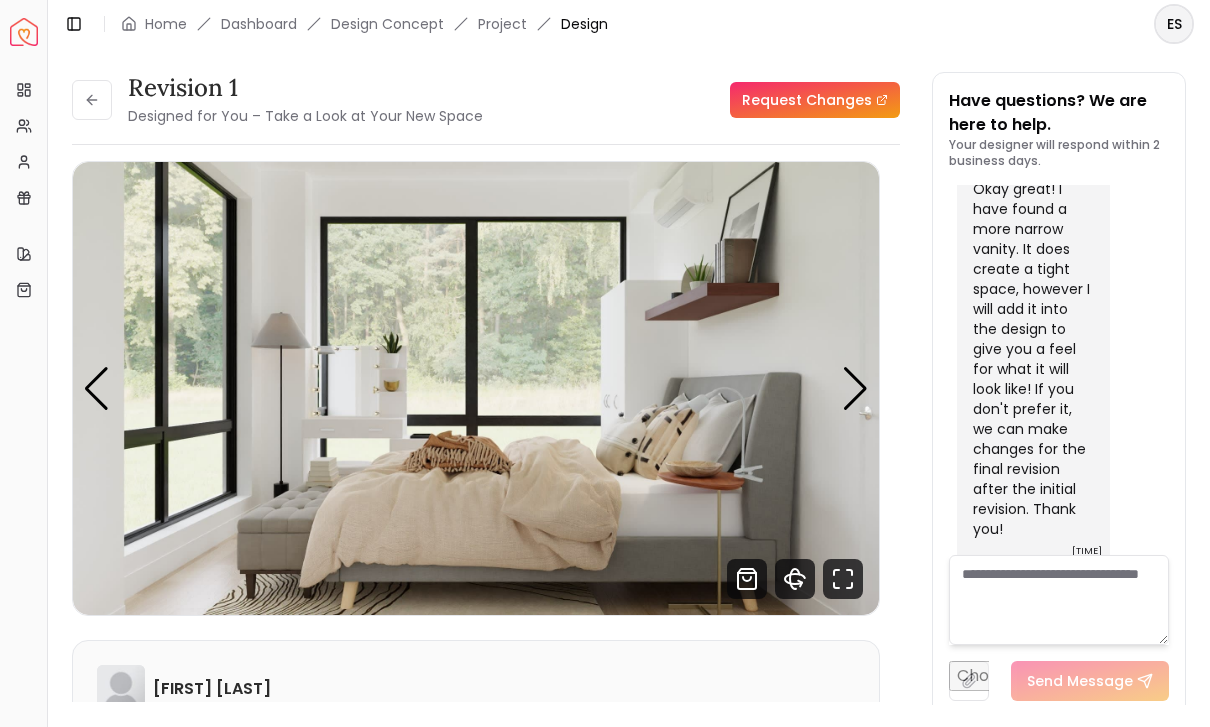 scroll, scrollTop: 4811, scrollLeft: 0, axis: vertical 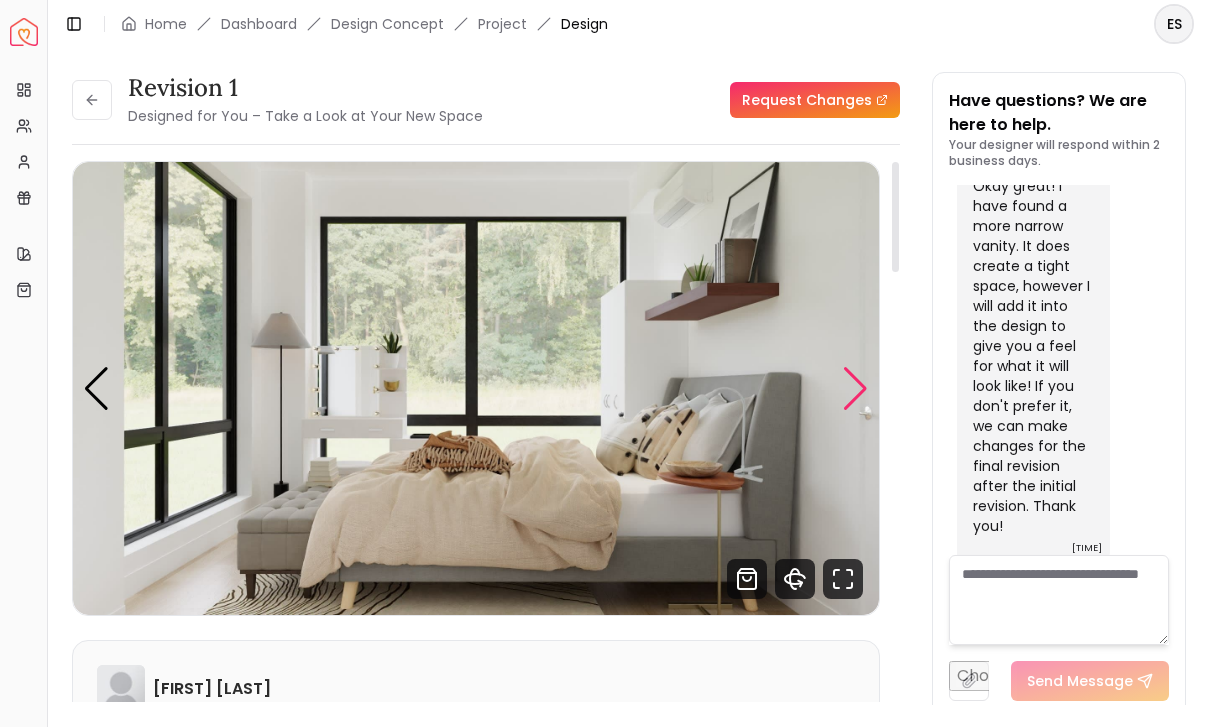 click at bounding box center [855, 389] 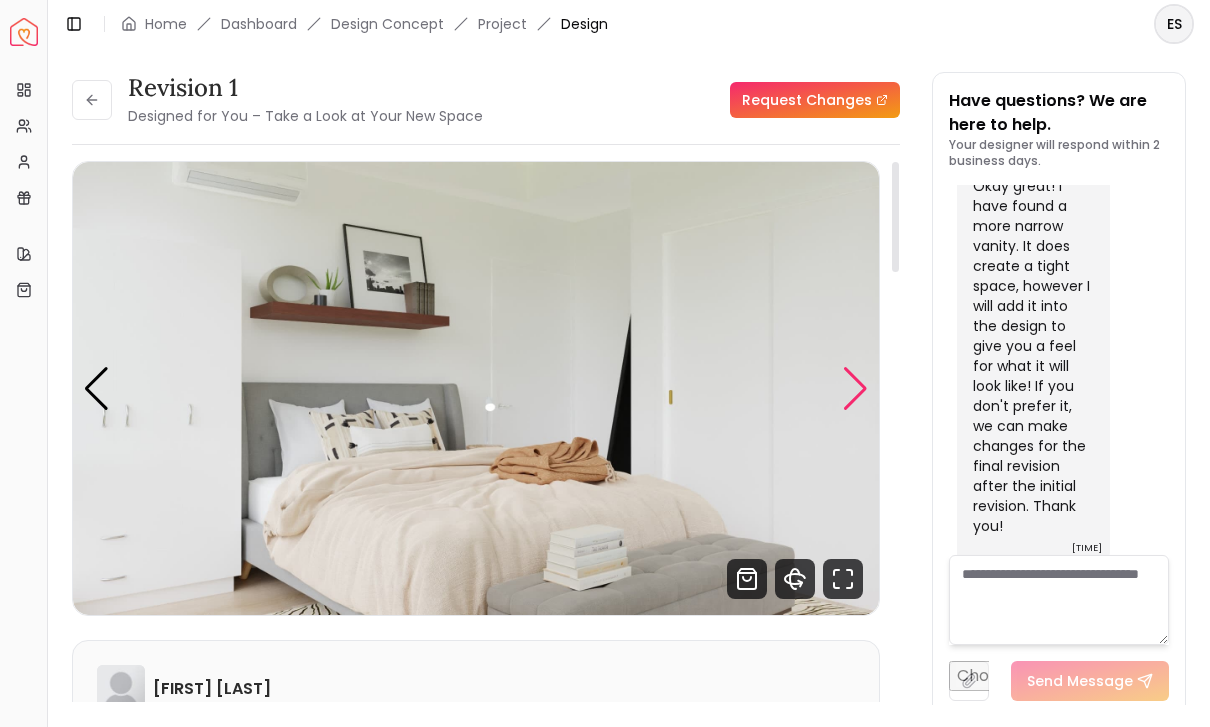 click at bounding box center [855, 389] 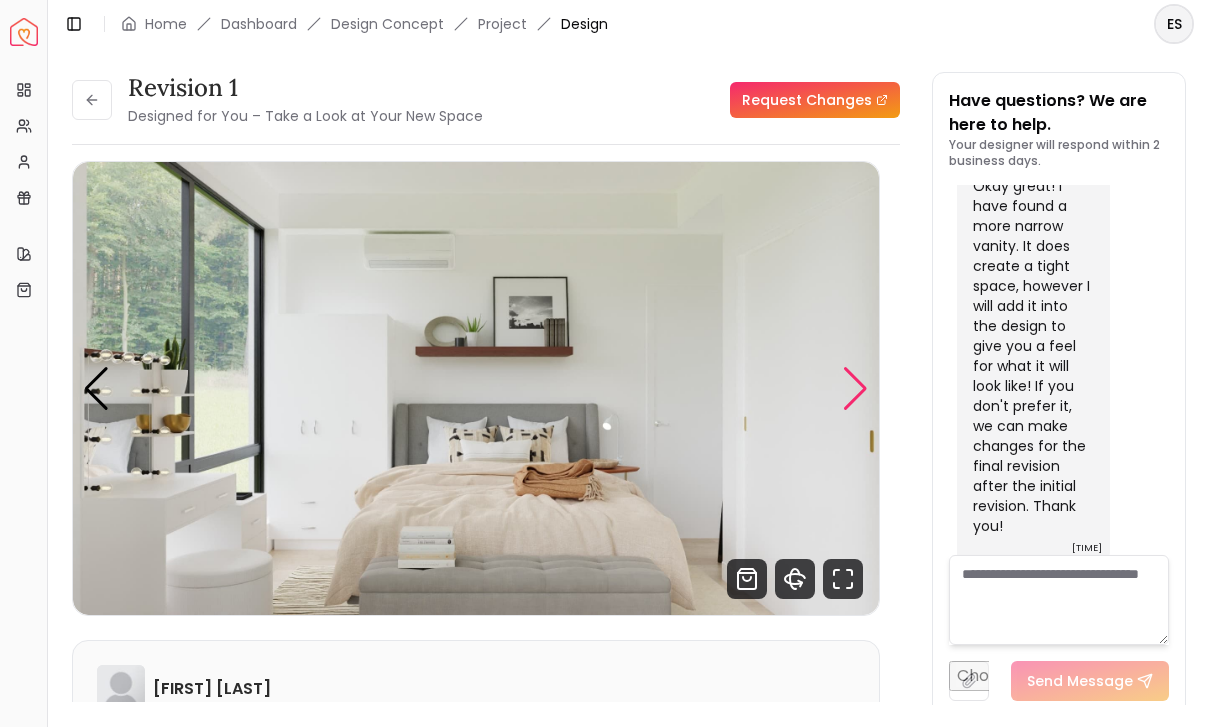 click on "Spacejoy Dashboard Overview Projects My Referrals My Profile Gift Card Balance Quick Links My Style My Store Toggle Sidebar Home Dashboard Design Concept Project Design ES Revision 1 Designed for You – Take a Look at Your New Space Request Changes Revision 1 Designed for You – Take a Look at Your New Space Request Changes Pannellum Loading... Start [FIRST] [LAST] Transform your bedroom into a haven of organization and functionality. Along the bed wall, a spacious 3-door armoire offers ample storage for clothing, keeping your space clutter-free. Removing the over-the-bed storage cabinets, a wall shelf is a great way to display photos and decor to personalize ... Read more Wall Paints Featured in Your Design - Why Shop with Spacejoy? Shopping through Spacejoy isn’t just convenient — it’s smarter. Here’s why: One Cart, All Brands Our concierge places your orders across all retailers—no juggling multiple accounts. Track Everything, In One Place Returns? Refunds? Relax. Price Match Guarantee ( 18" at bounding box center (605, 363) 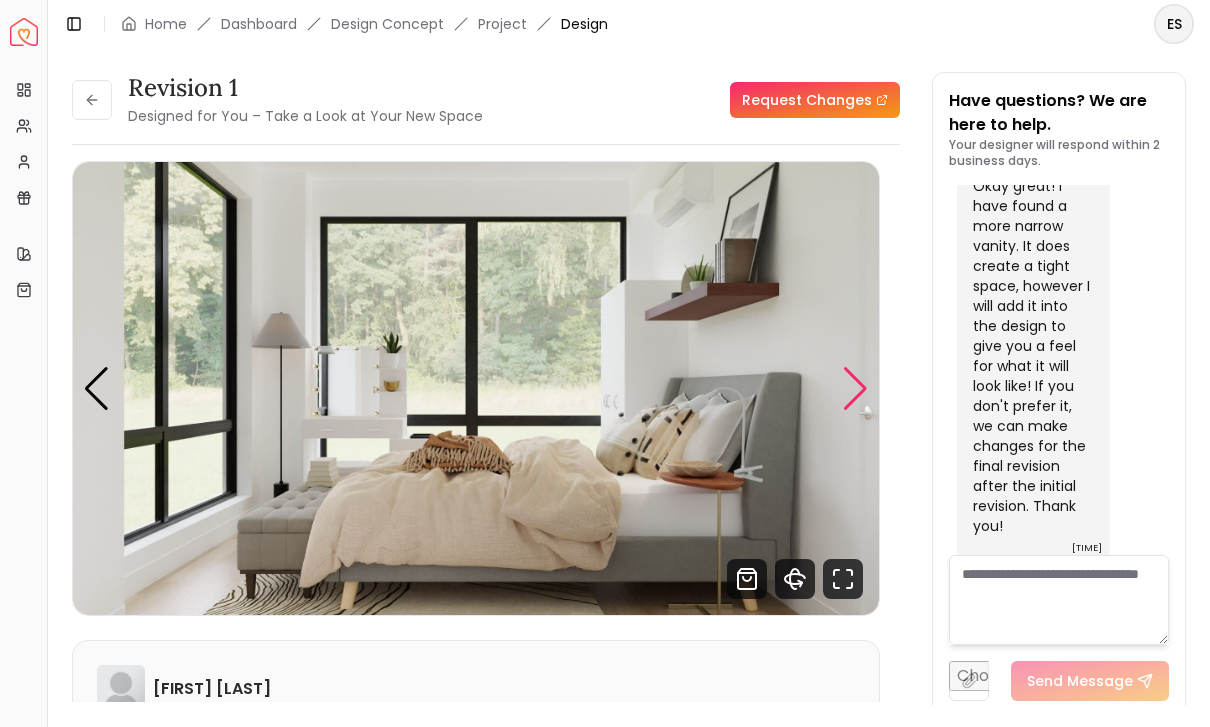 click at bounding box center [855, 389] 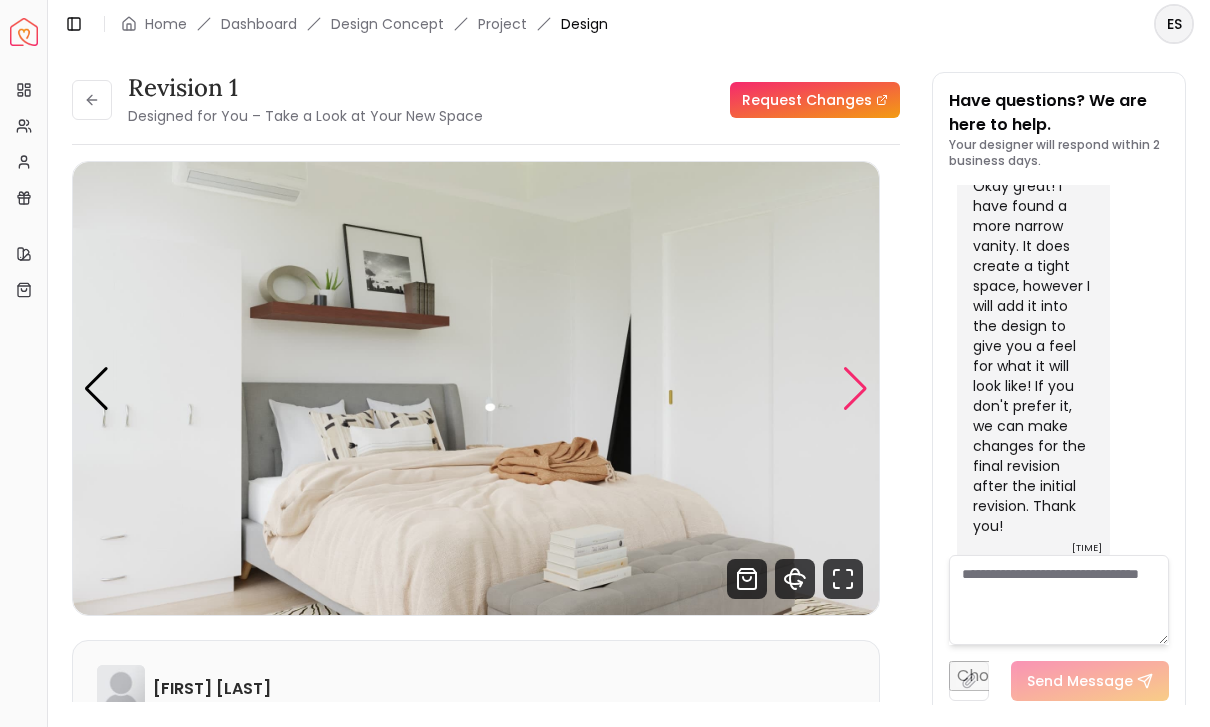 click at bounding box center [855, 389] 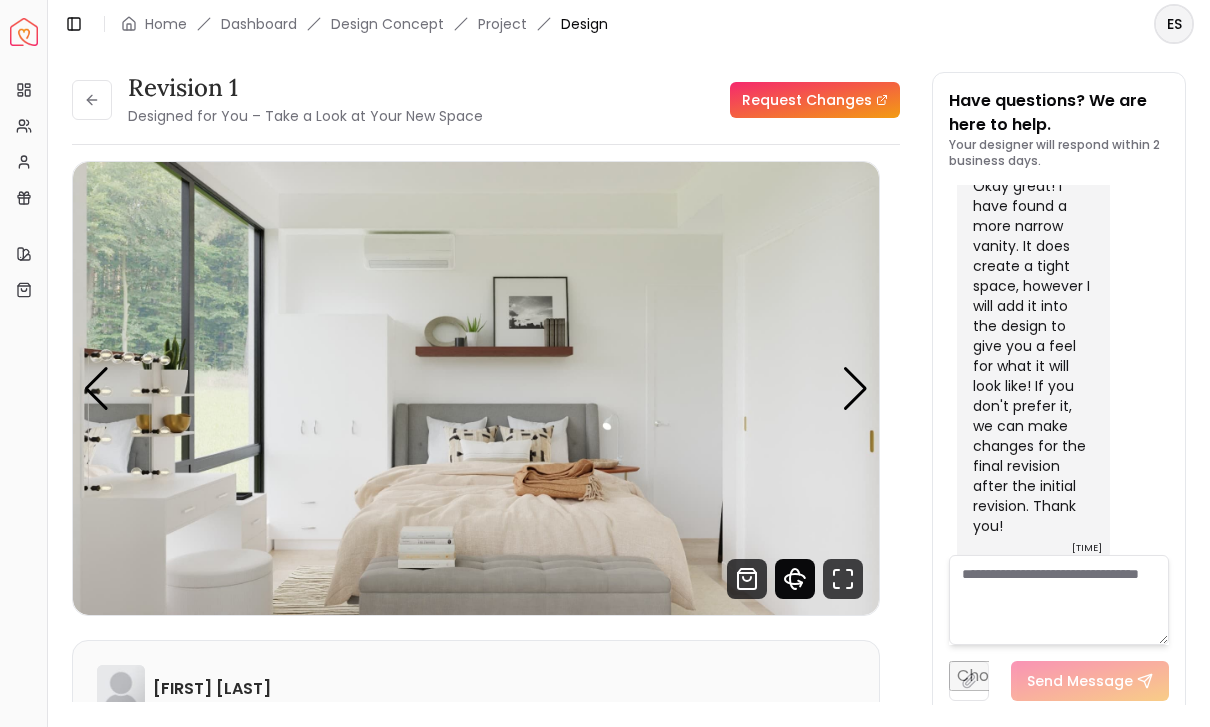 click 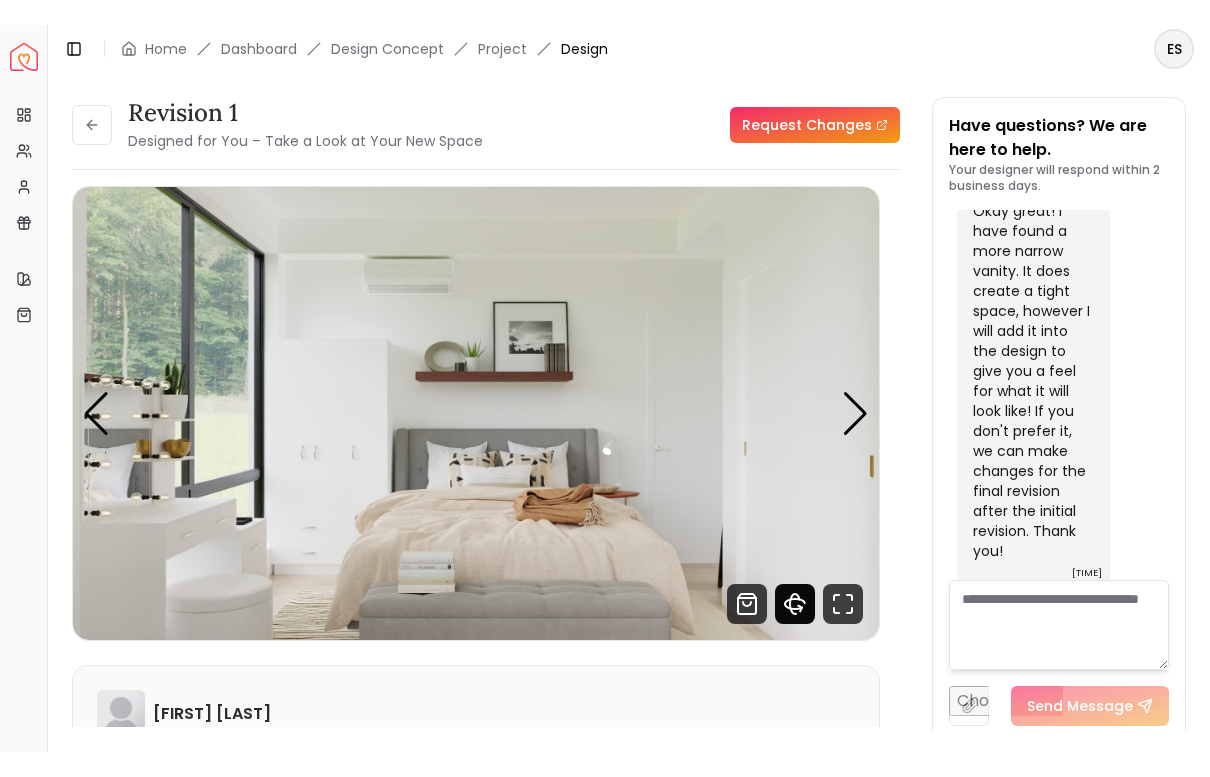 scroll, scrollTop: 0, scrollLeft: 0, axis: both 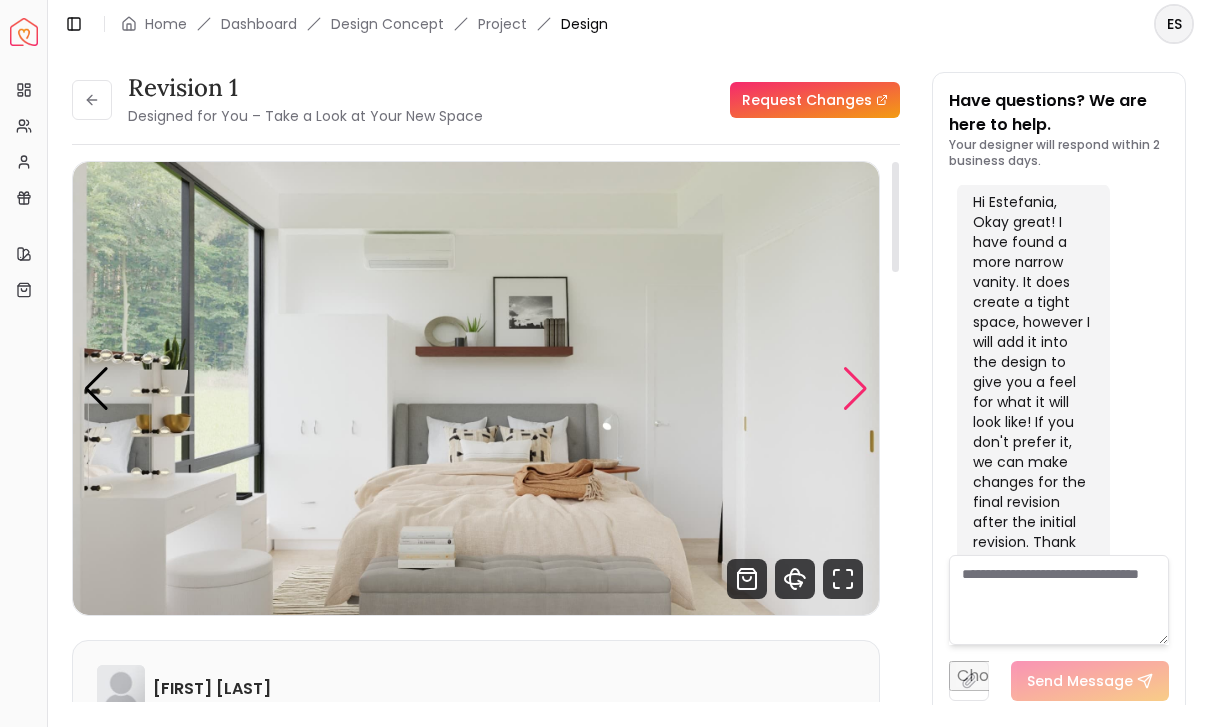 click at bounding box center (855, 389) 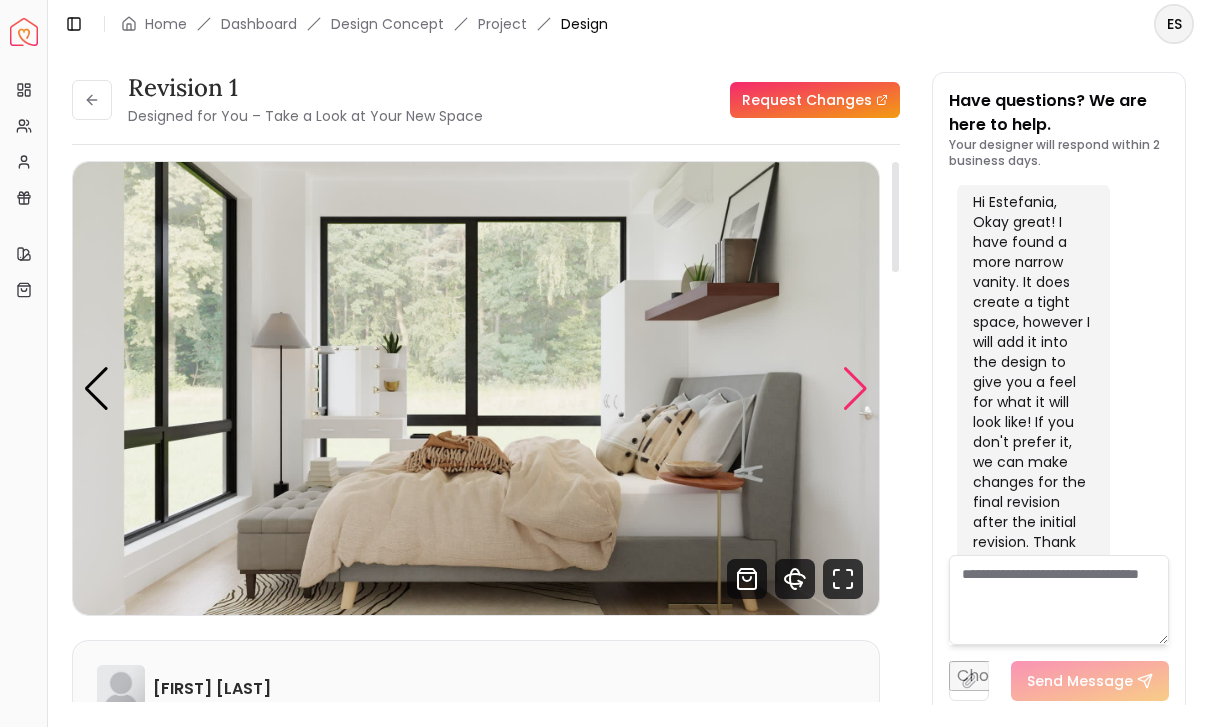 click at bounding box center [855, 389] 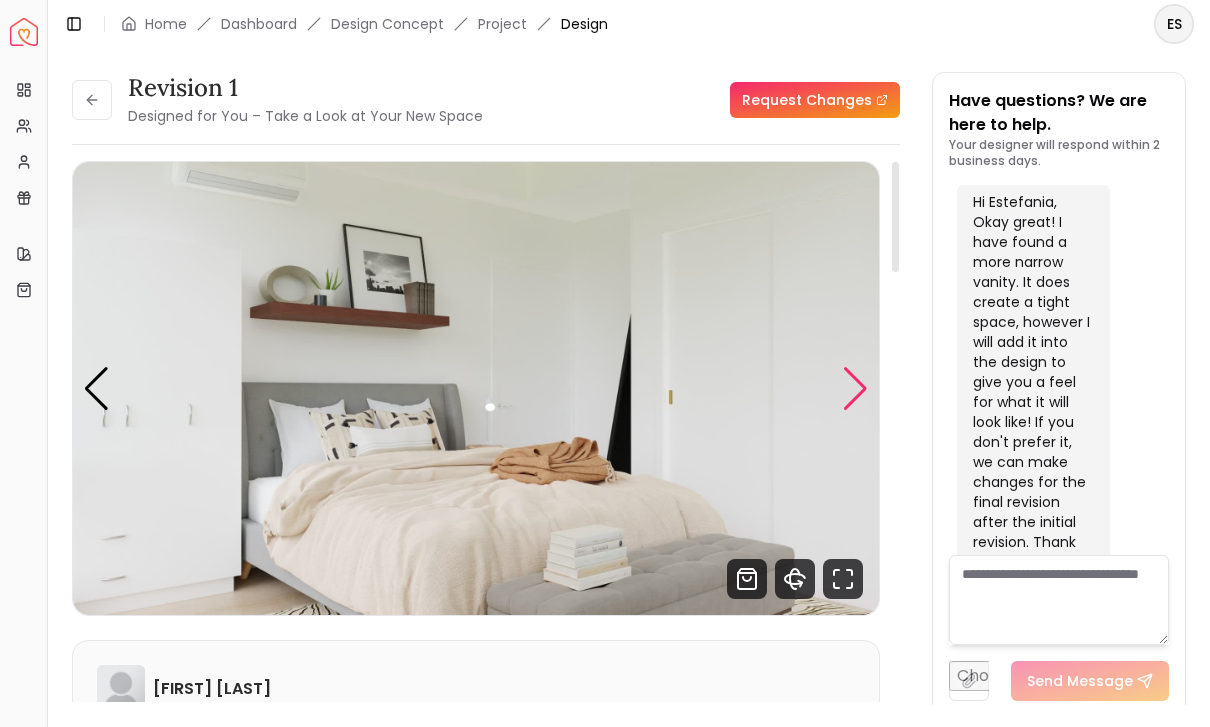 click at bounding box center [855, 389] 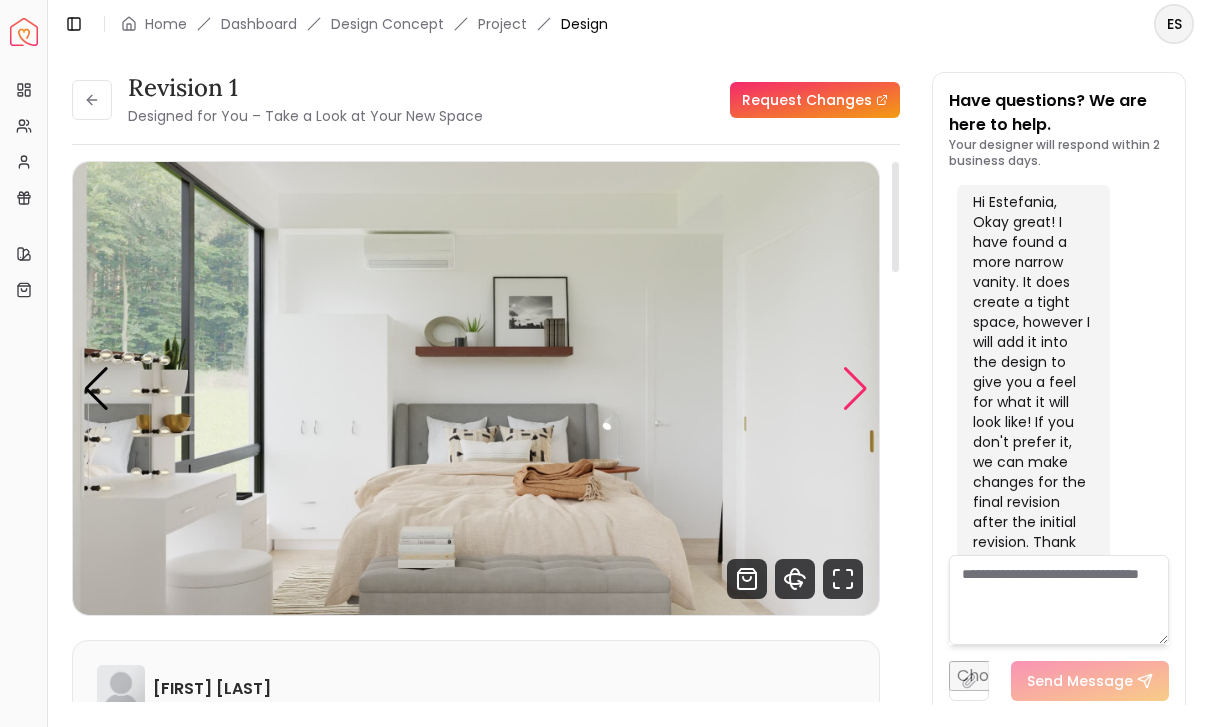 click at bounding box center [855, 389] 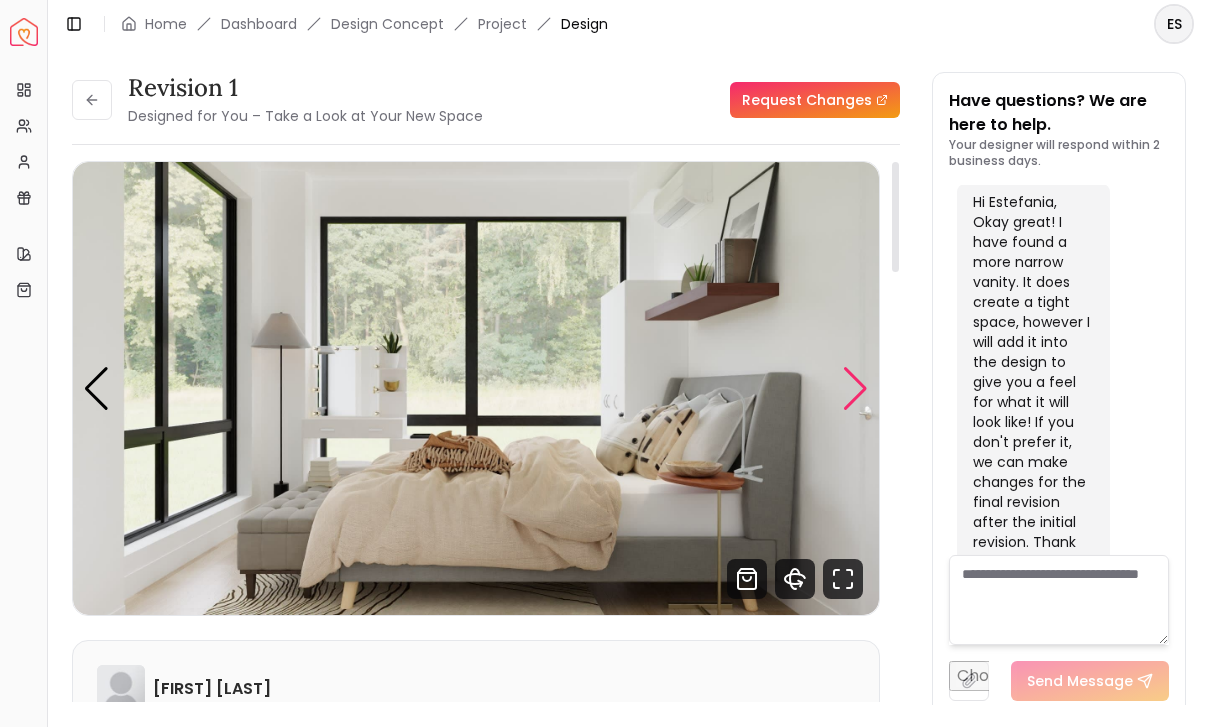 click at bounding box center (855, 389) 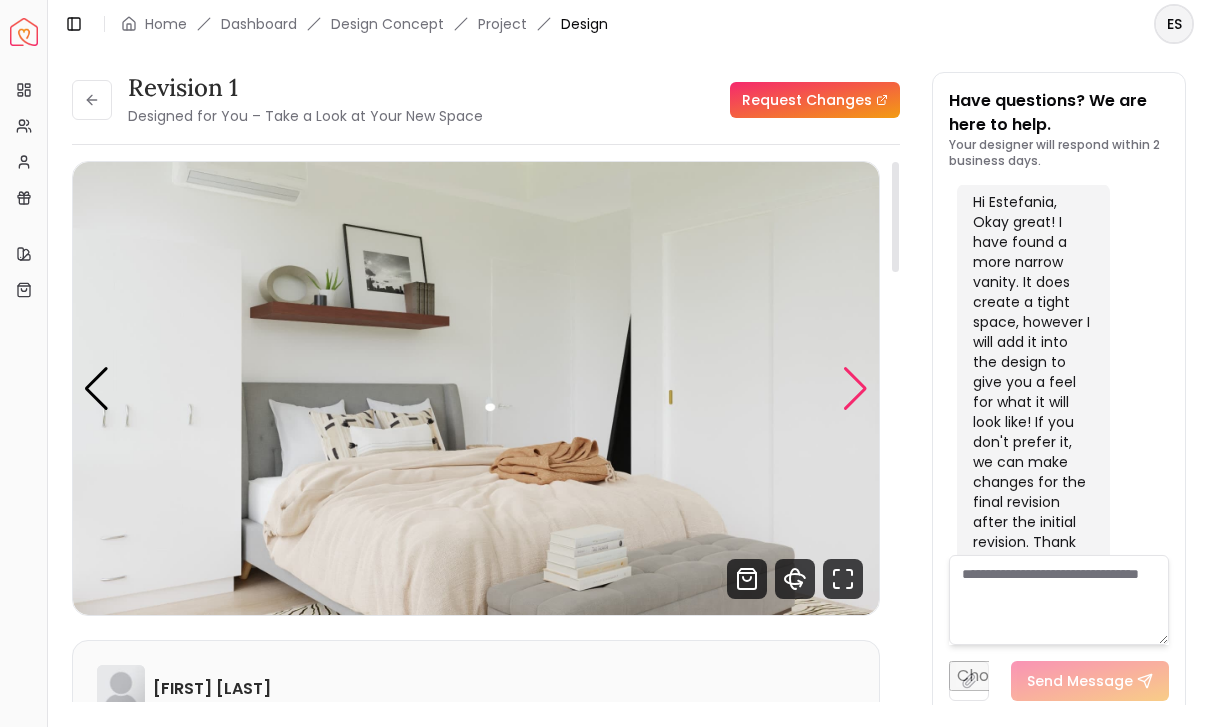 click at bounding box center [855, 389] 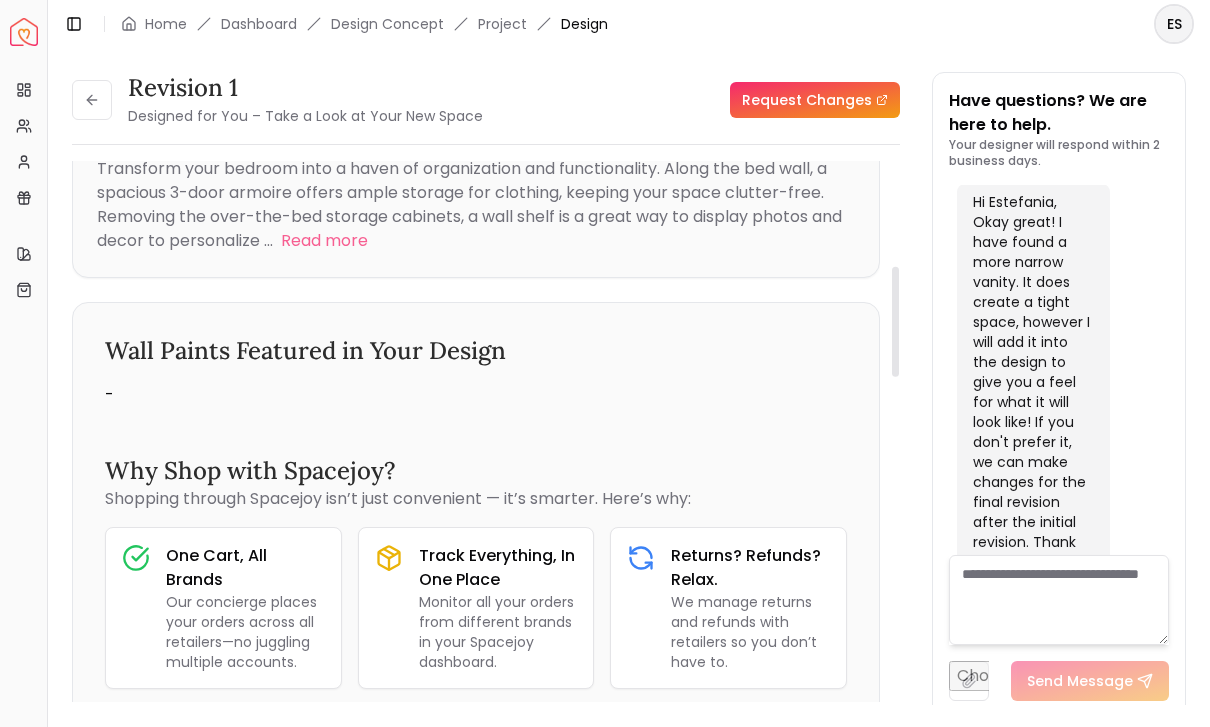scroll, scrollTop: 582, scrollLeft: 0, axis: vertical 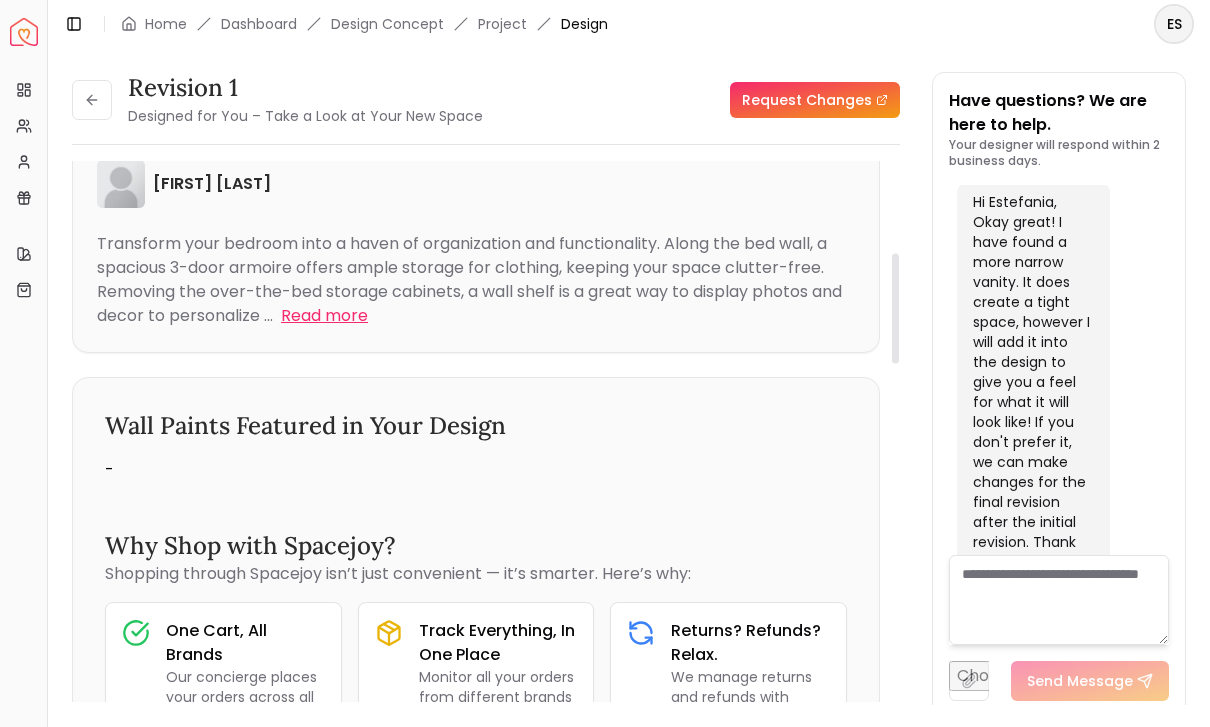 click on "Read more" at bounding box center (324, 316) 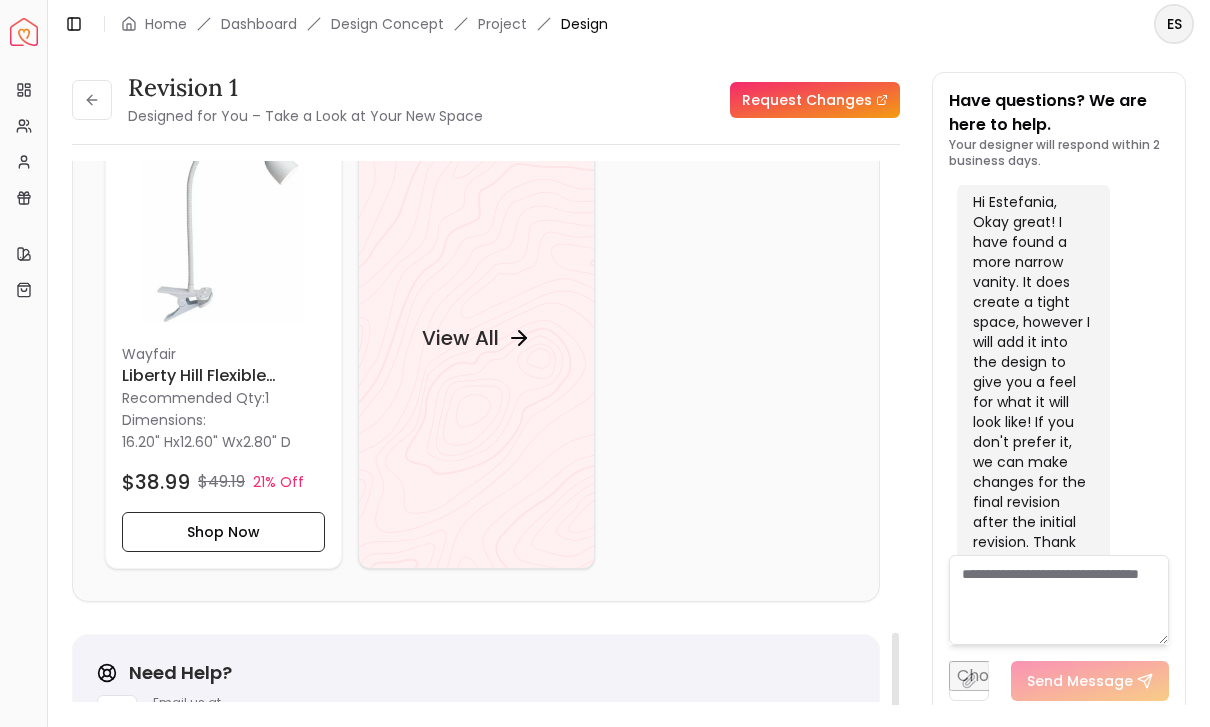 scroll, scrollTop: 2635, scrollLeft: 0, axis: vertical 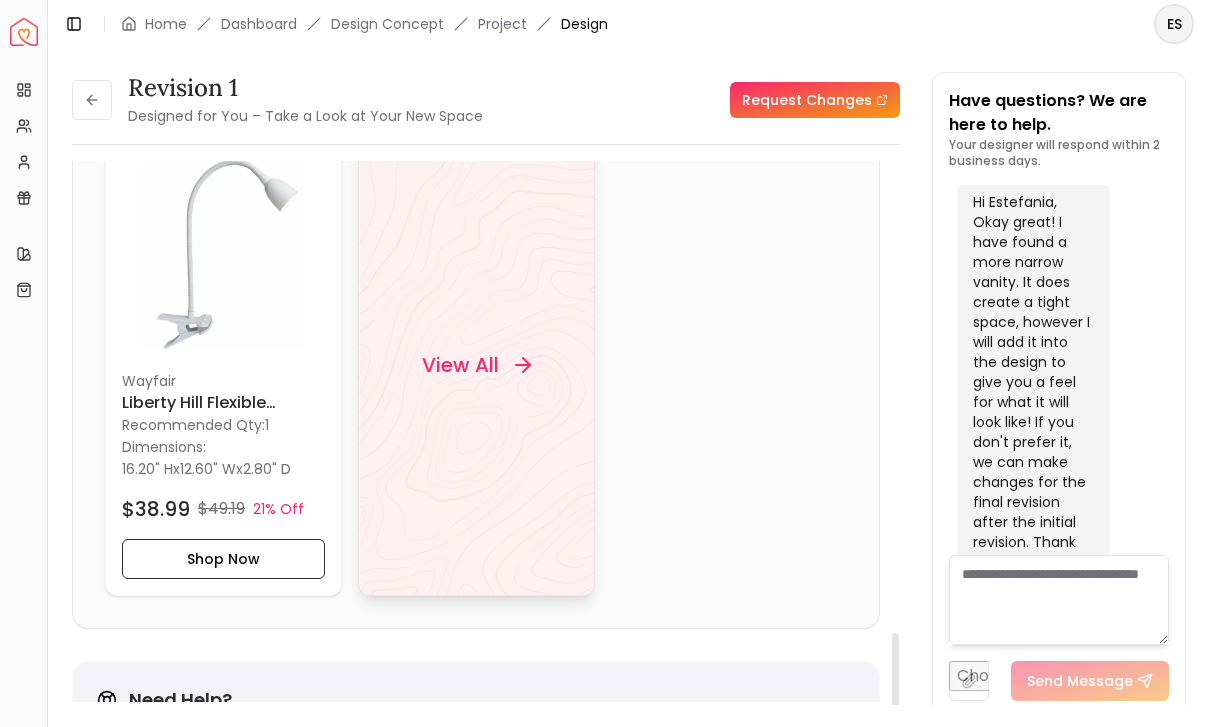 click on "View All" at bounding box center (475, 366) 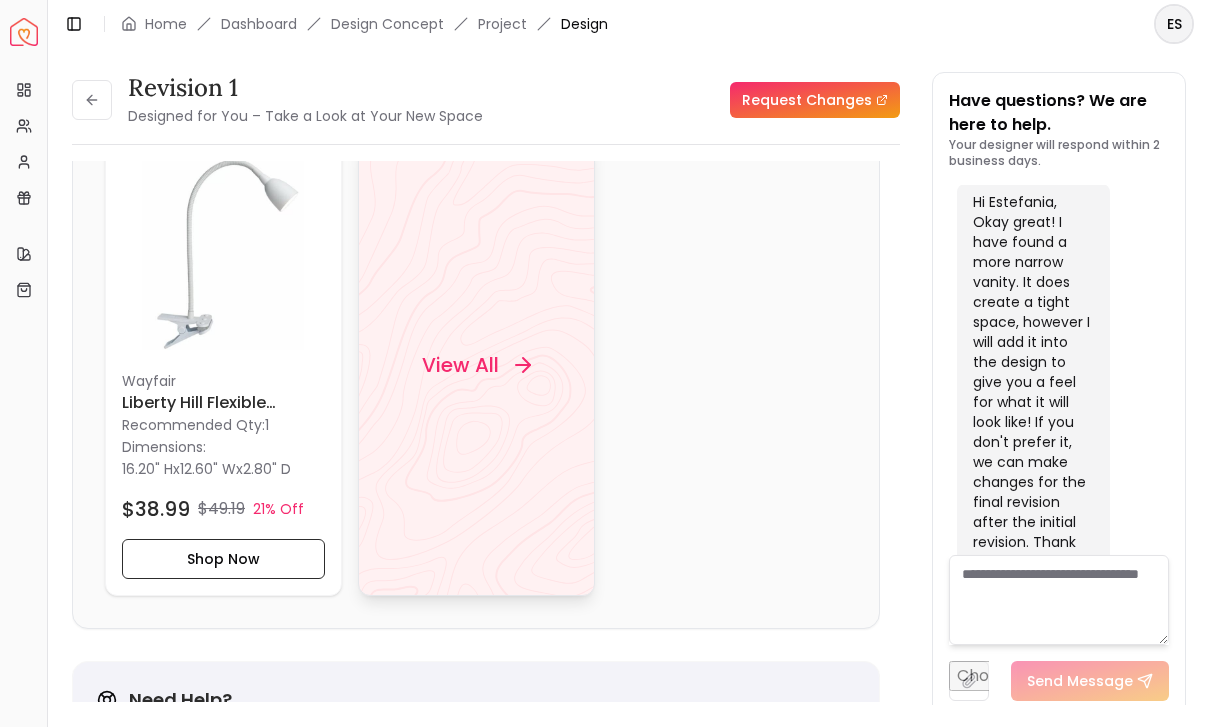 scroll, scrollTop: 0, scrollLeft: 0, axis: both 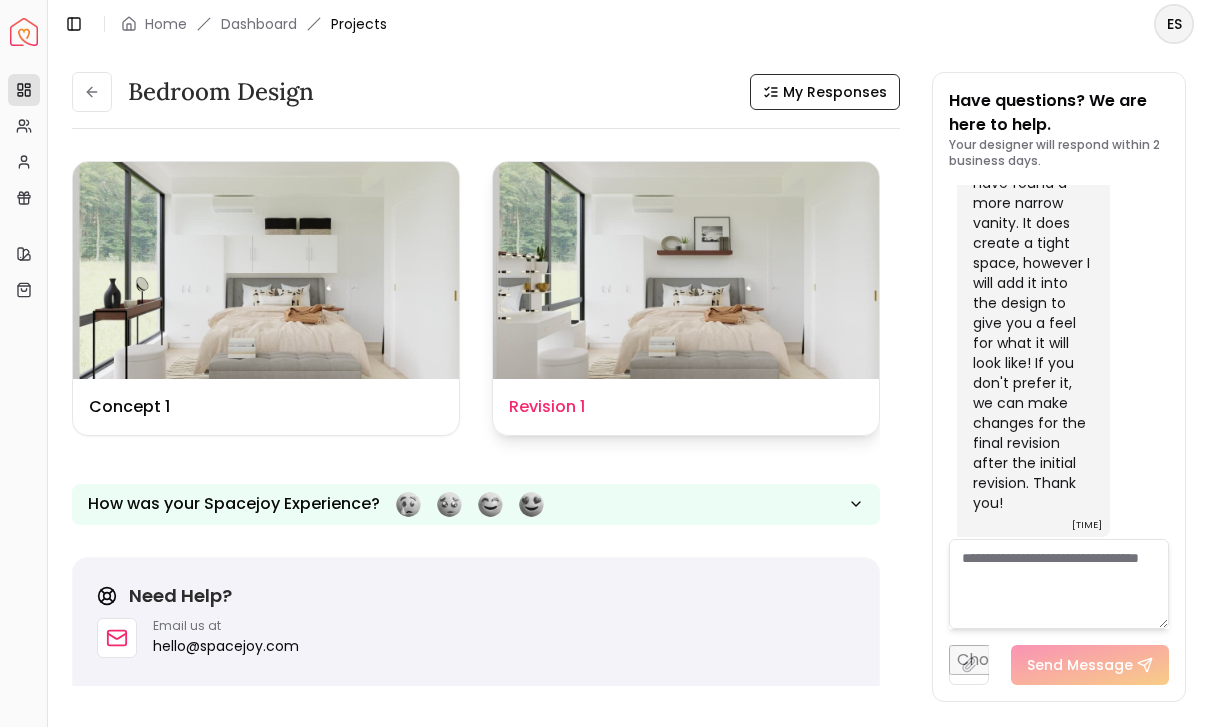click at bounding box center [686, 270] 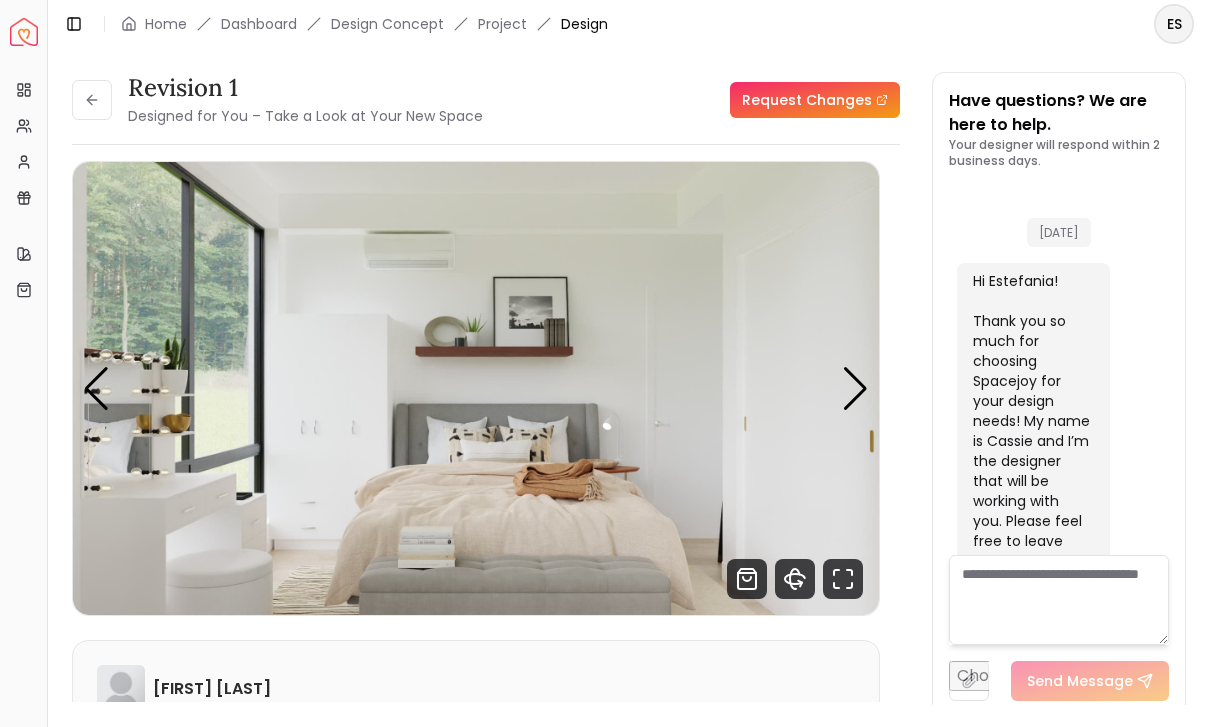 scroll, scrollTop: 4818, scrollLeft: 0, axis: vertical 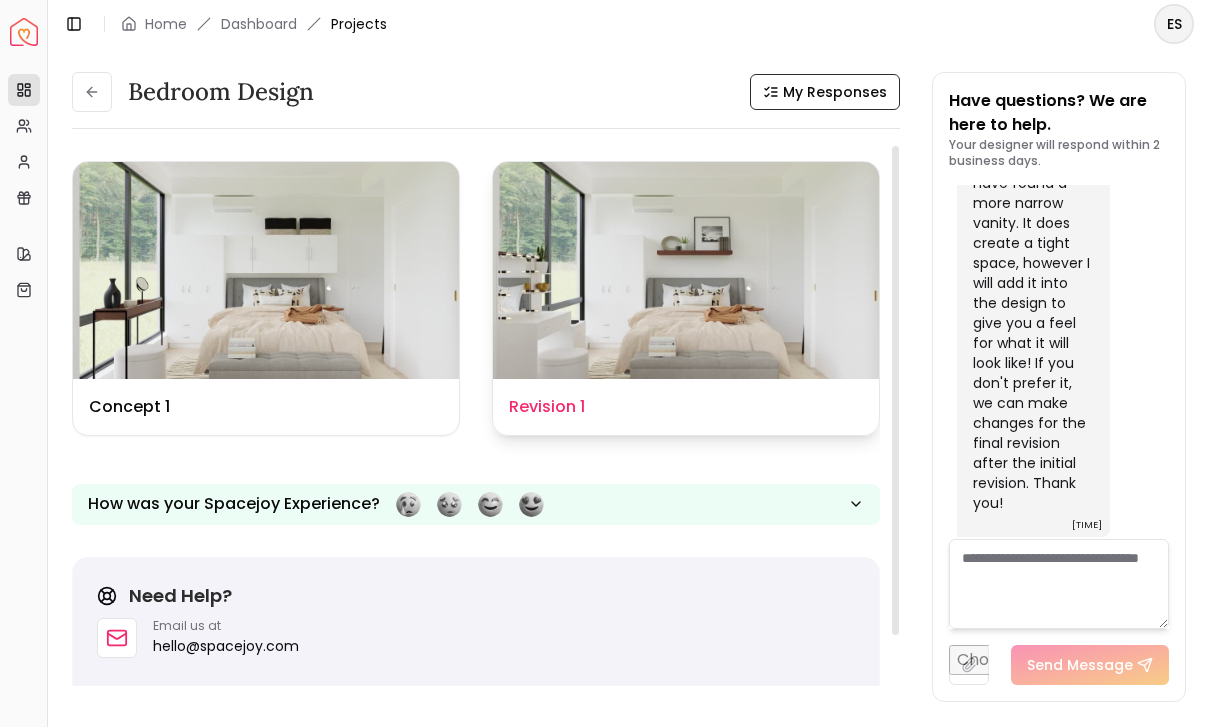 click at bounding box center (686, 270) 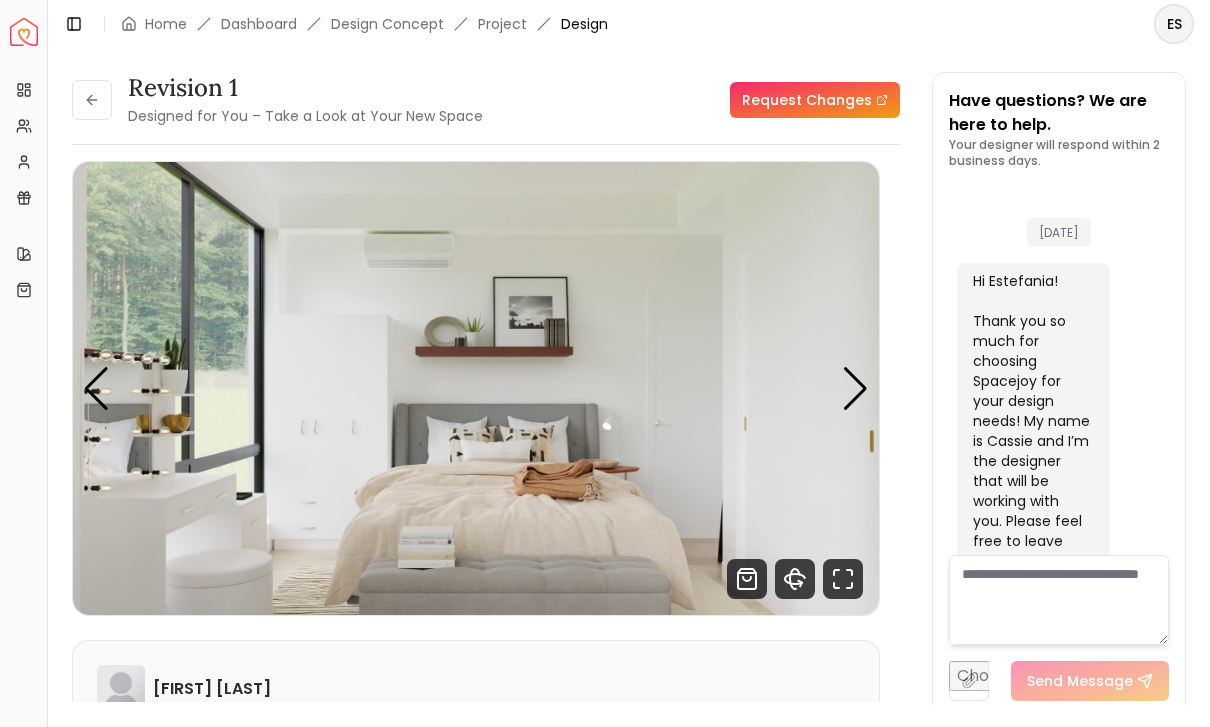 scroll, scrollTop: 4818, scrollLeft: 0, axis: vertical 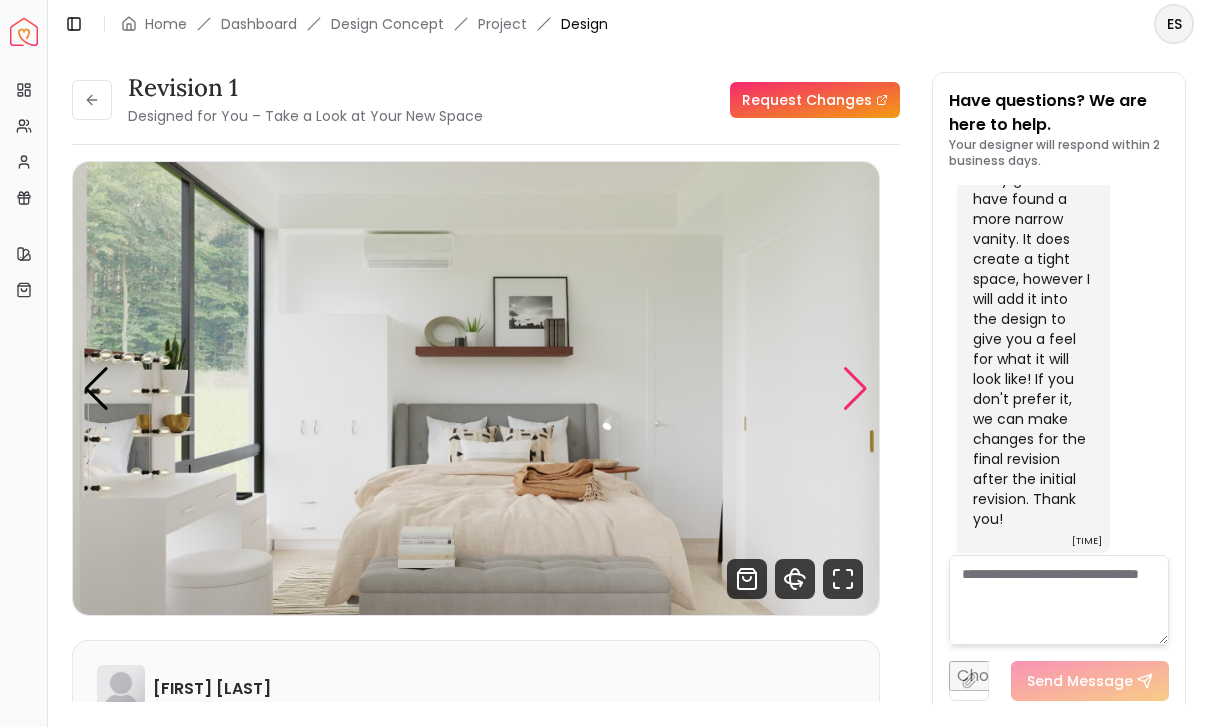click at bounding box center (855, 389) 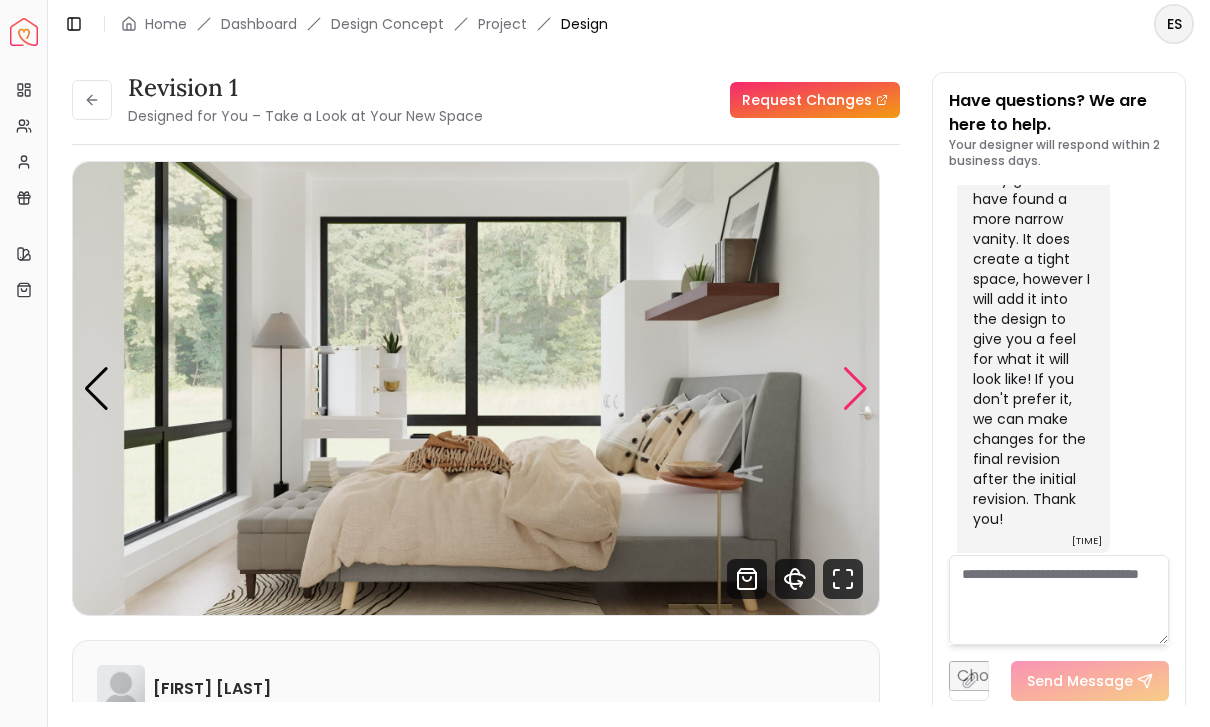 click at bounding box center [855, 389] 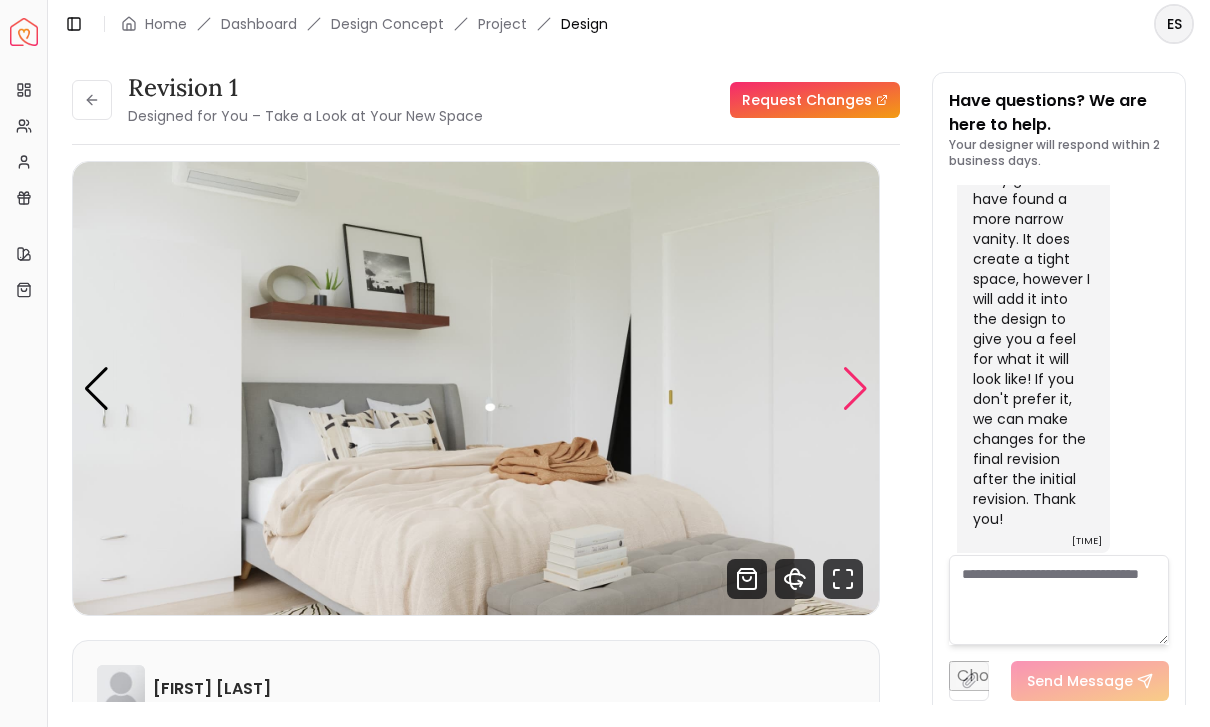 click at bounding box center (855, 389) 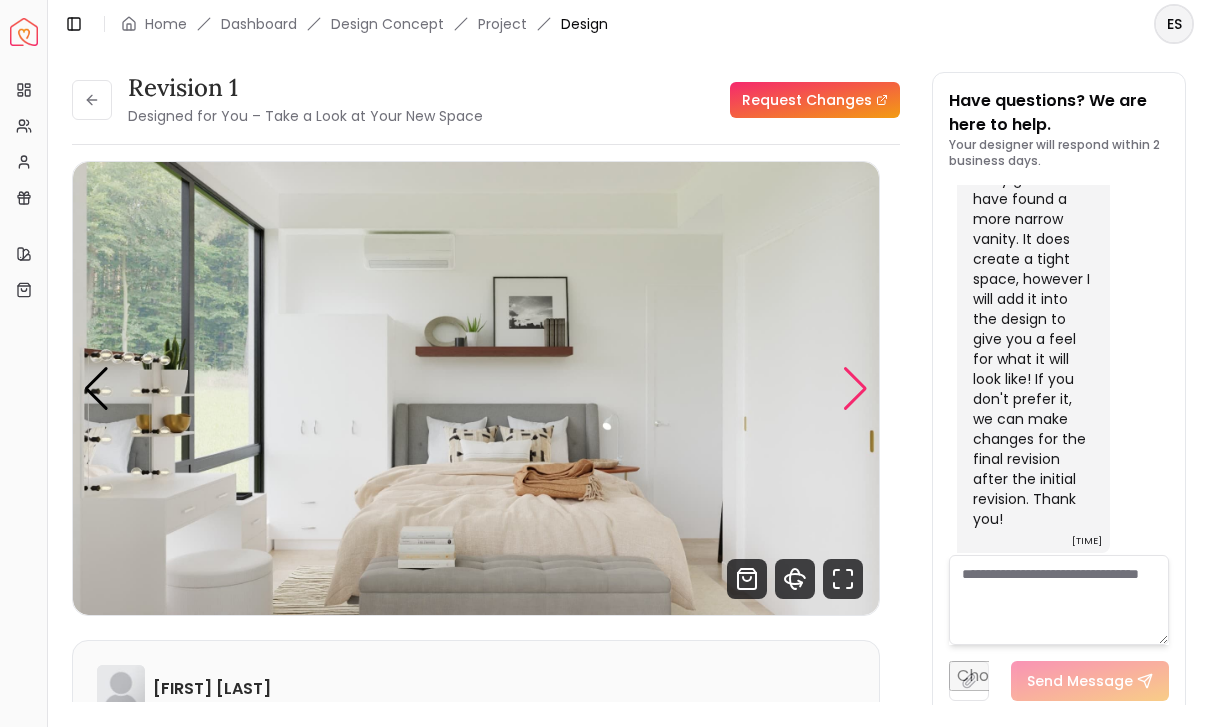 click at bounding box center (855, 389) 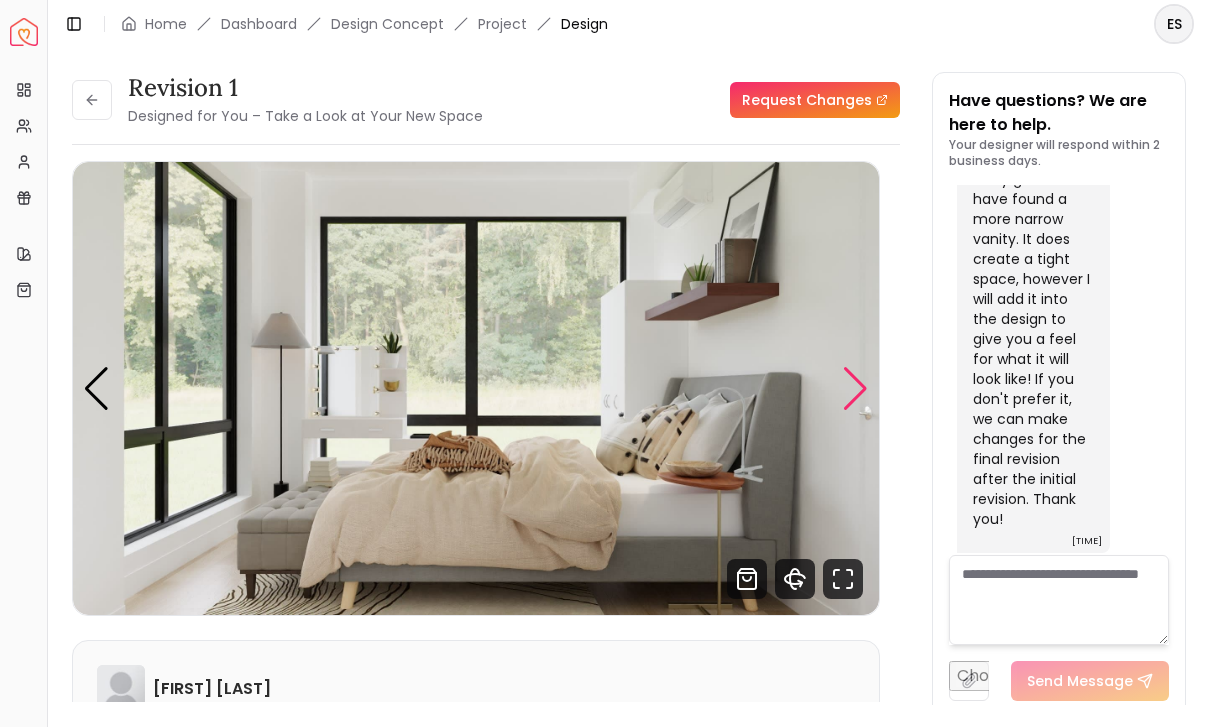 click at bounding box center [855, 389] 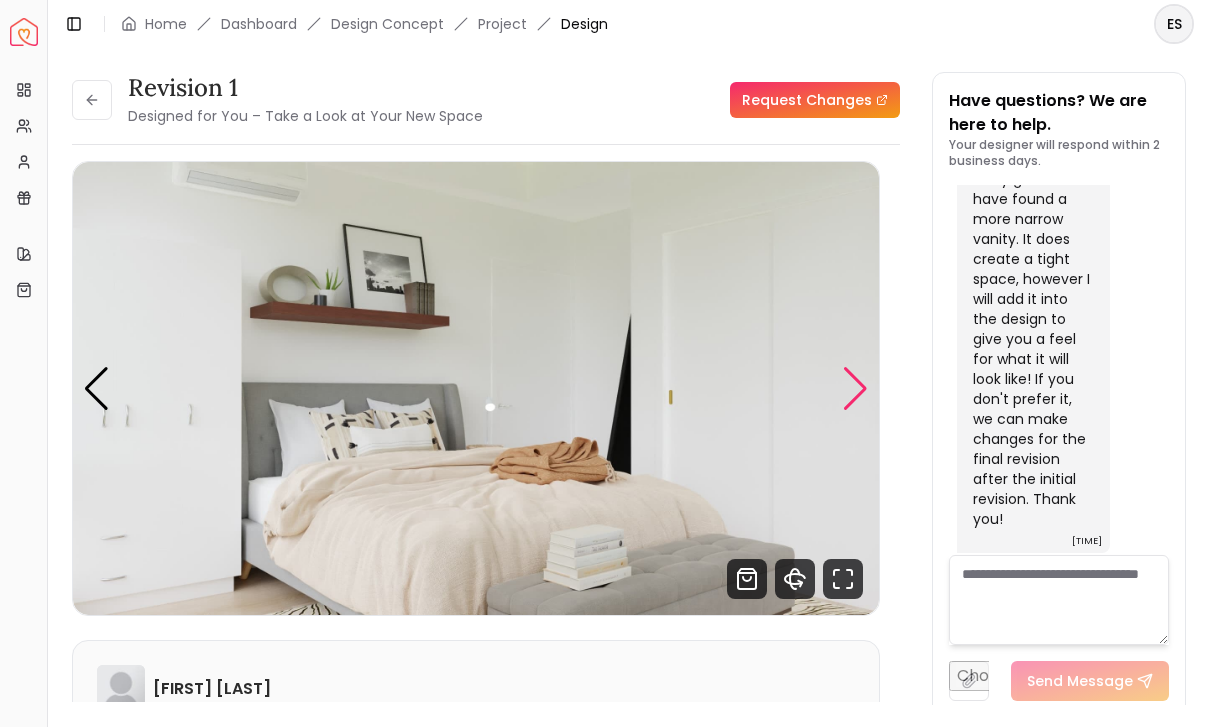 click at bounding box center (855, 389) 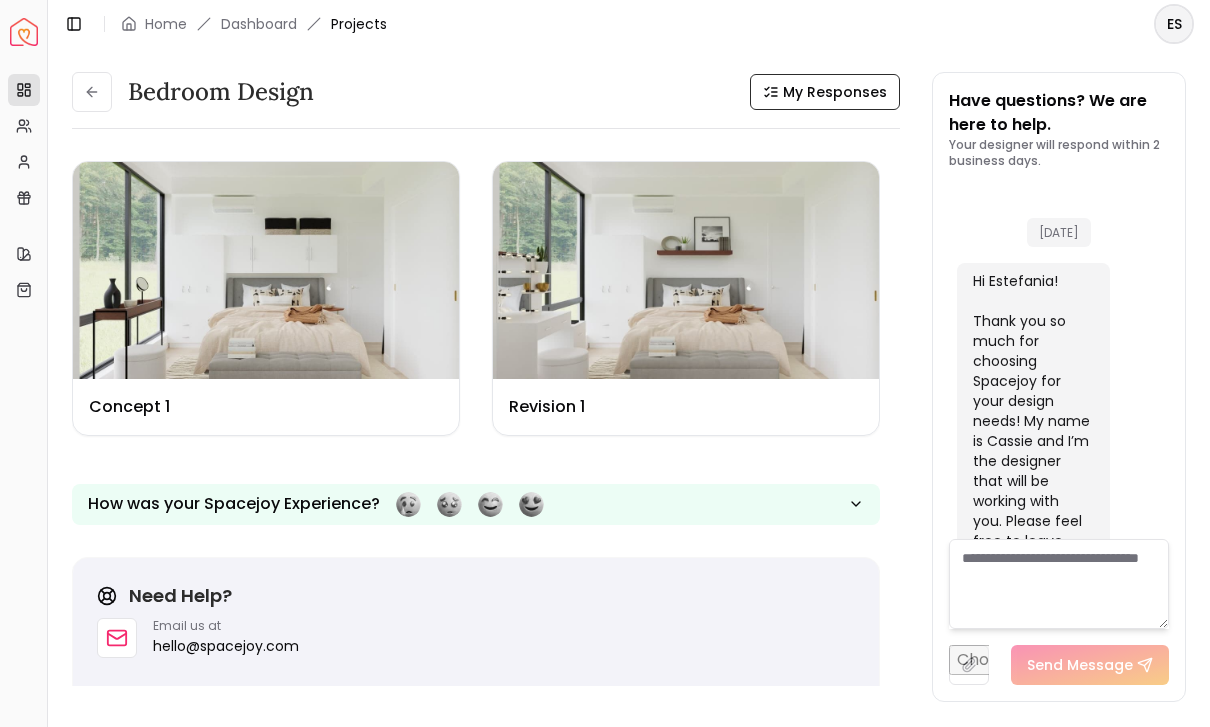 scroll, scrollTop: 4834, scrollLeft: 0, axis: vertical 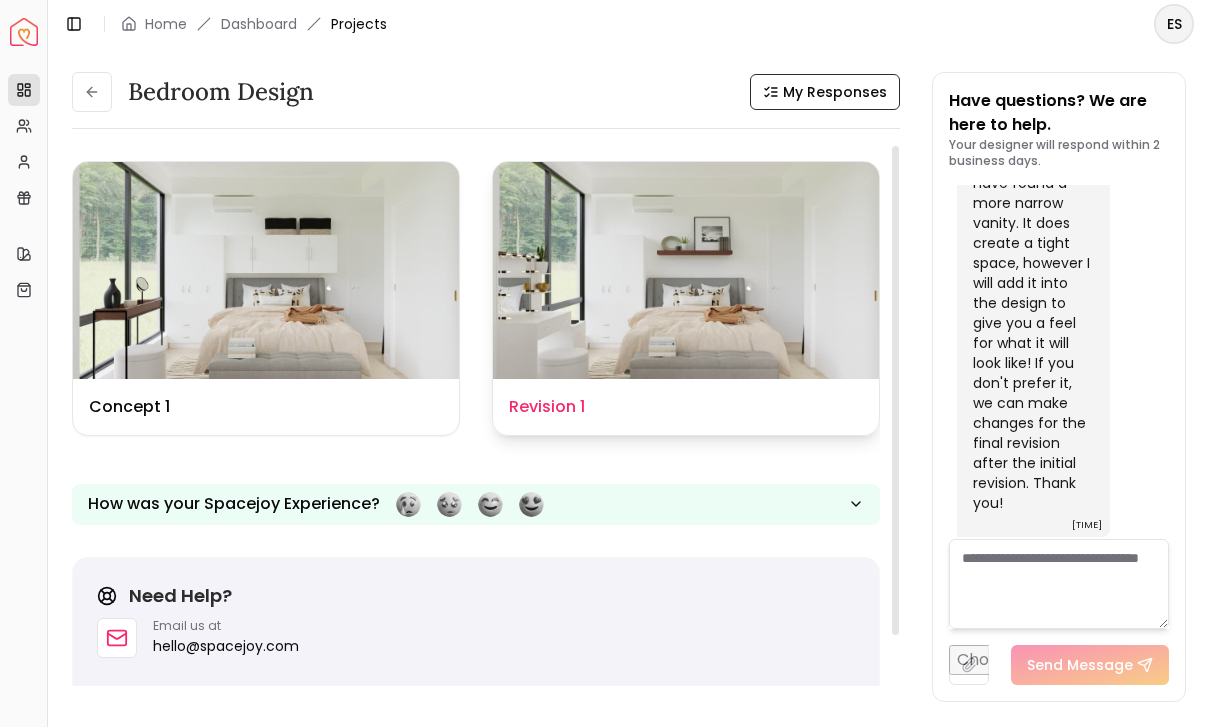 click at bounding box center [686, 270] 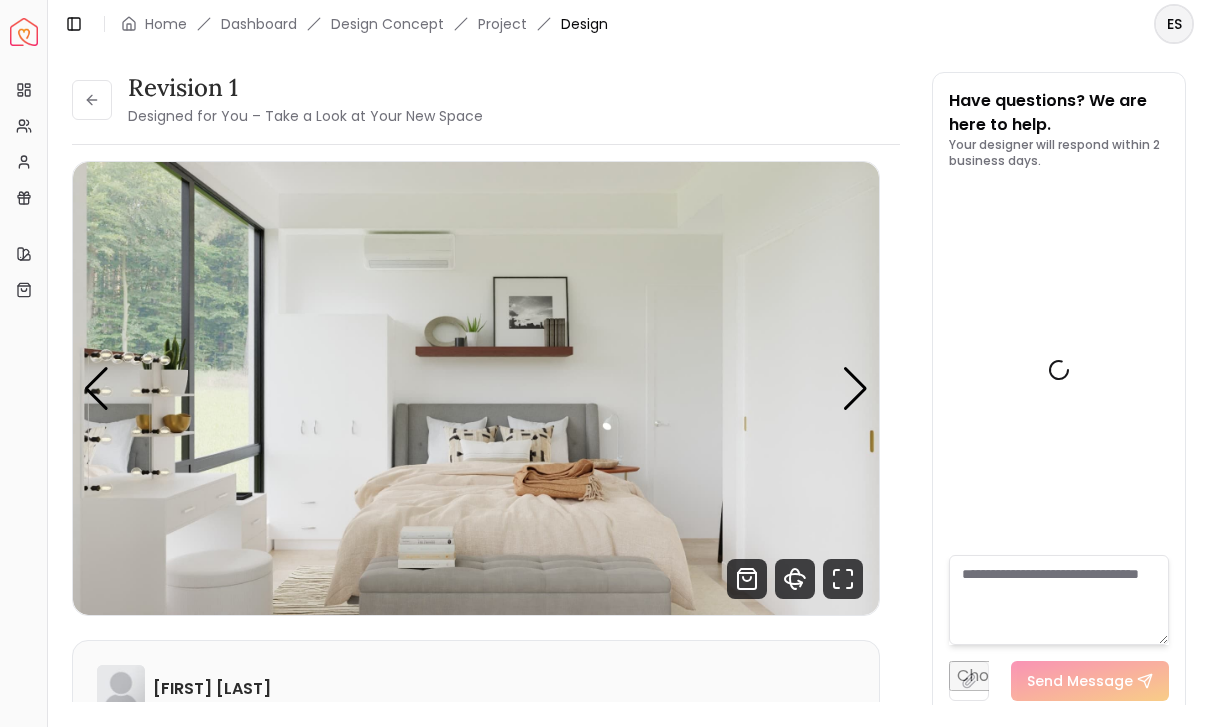 scroll, scrollTop: 4818, scrollLeft: 0, axis: vertical 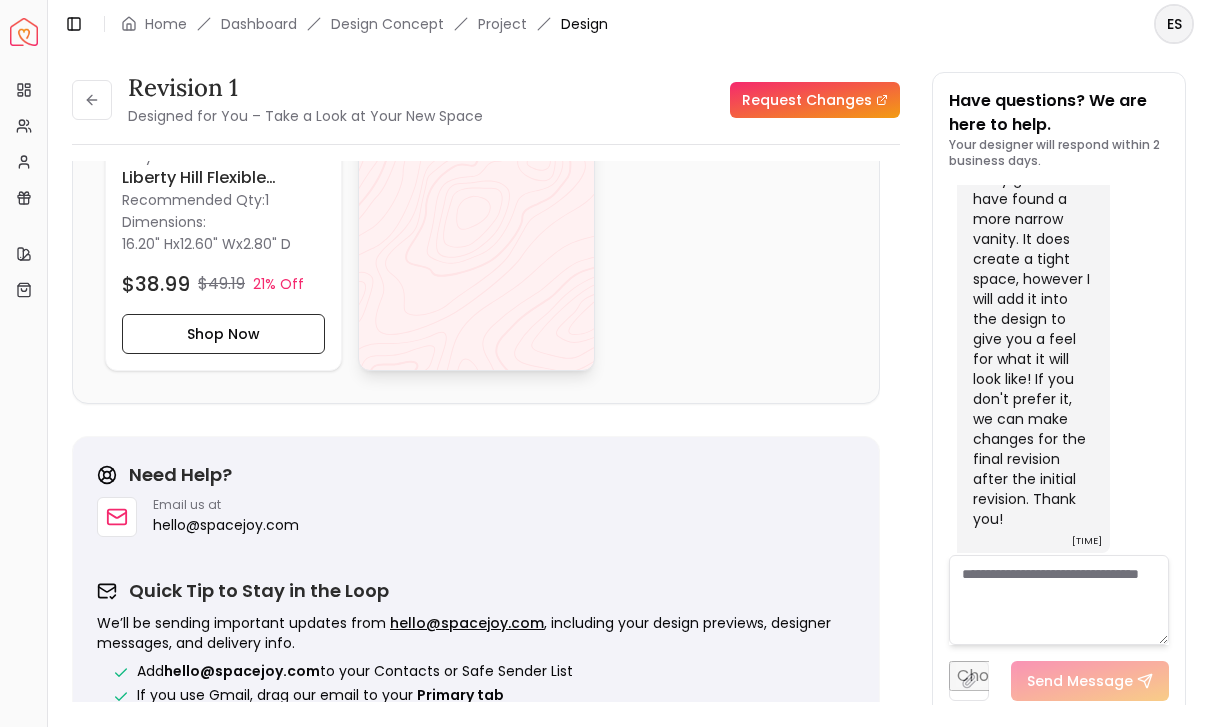 click on "View All" at bounding box center [476, 140] 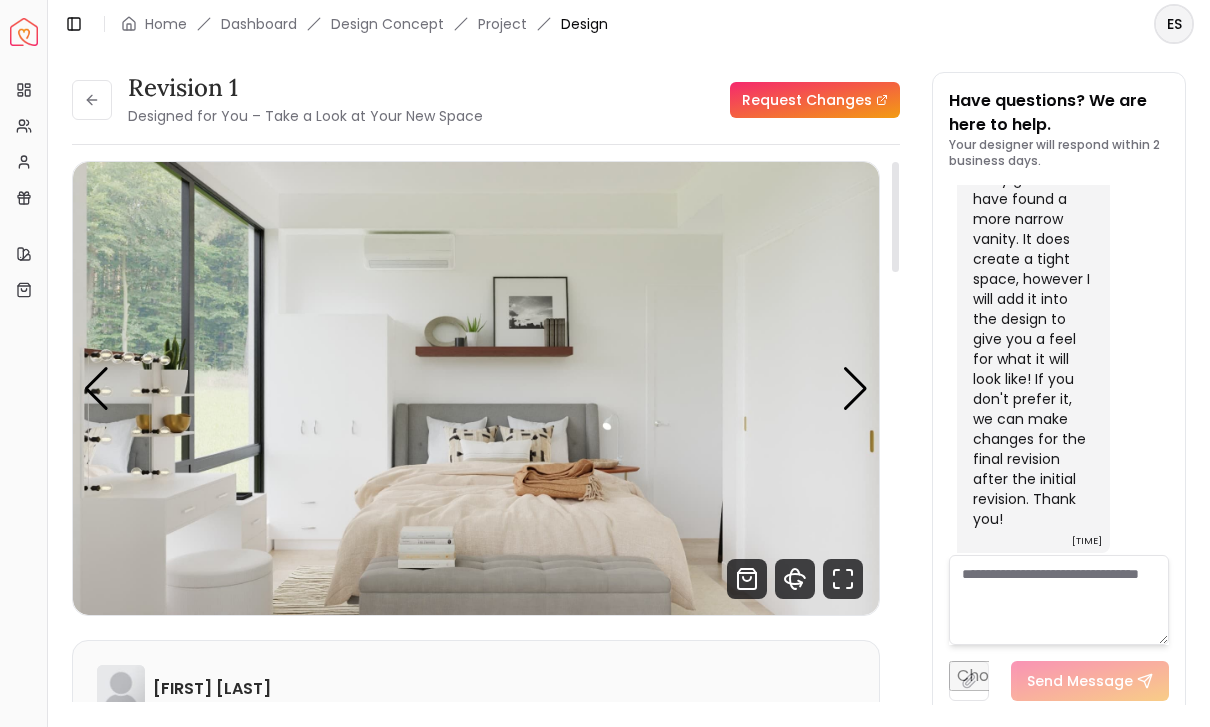 scroll, scrollTop: 0, scrollLeft: 0, axis: both 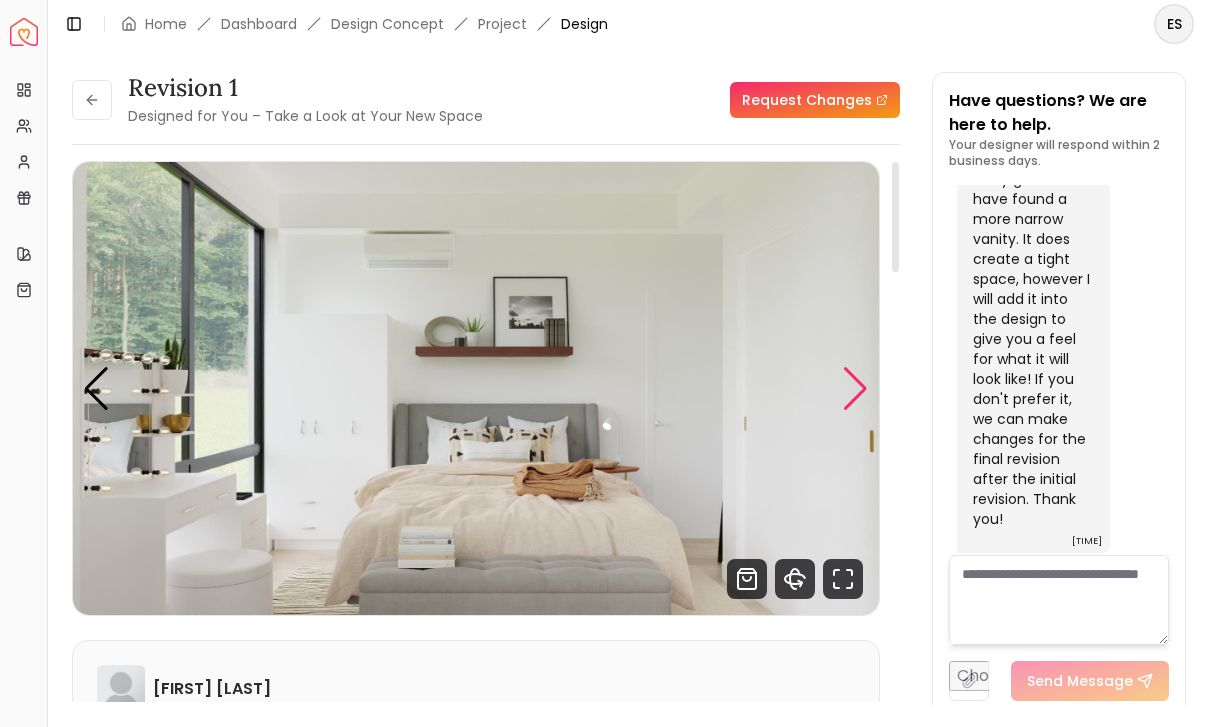 click at bounding box center [855, 389] 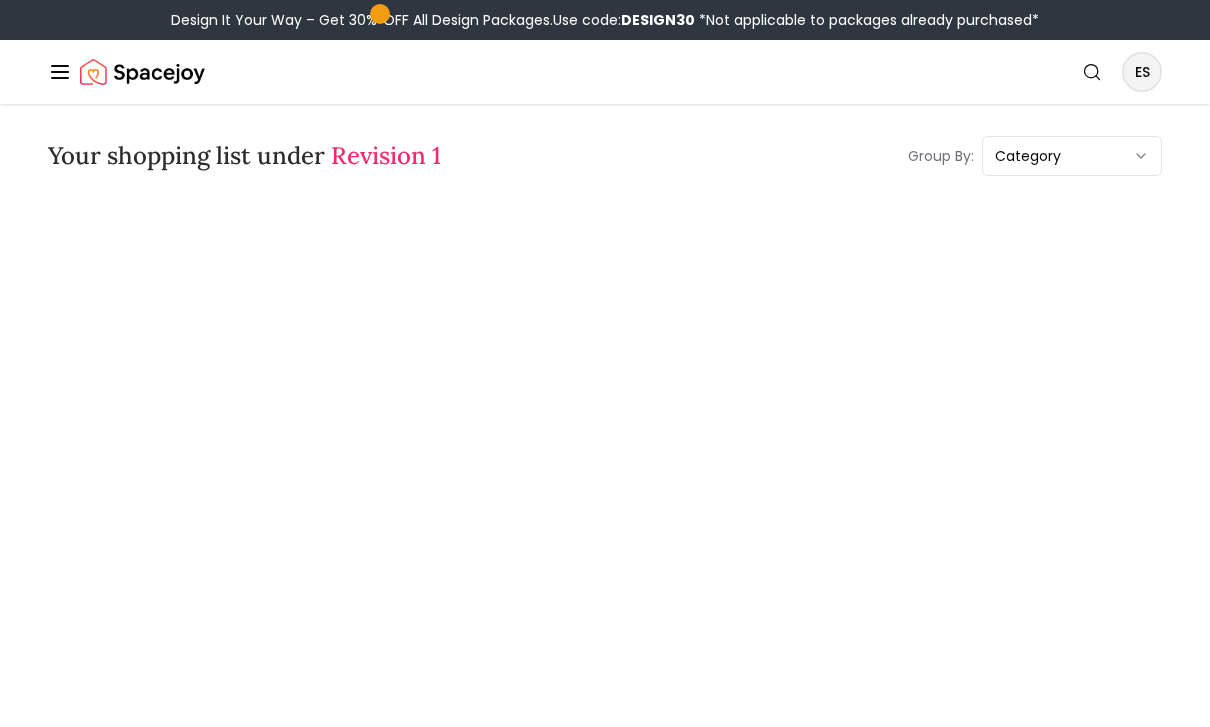 scroll, scrollTop: 0, scrollLeft: 0, axis: both 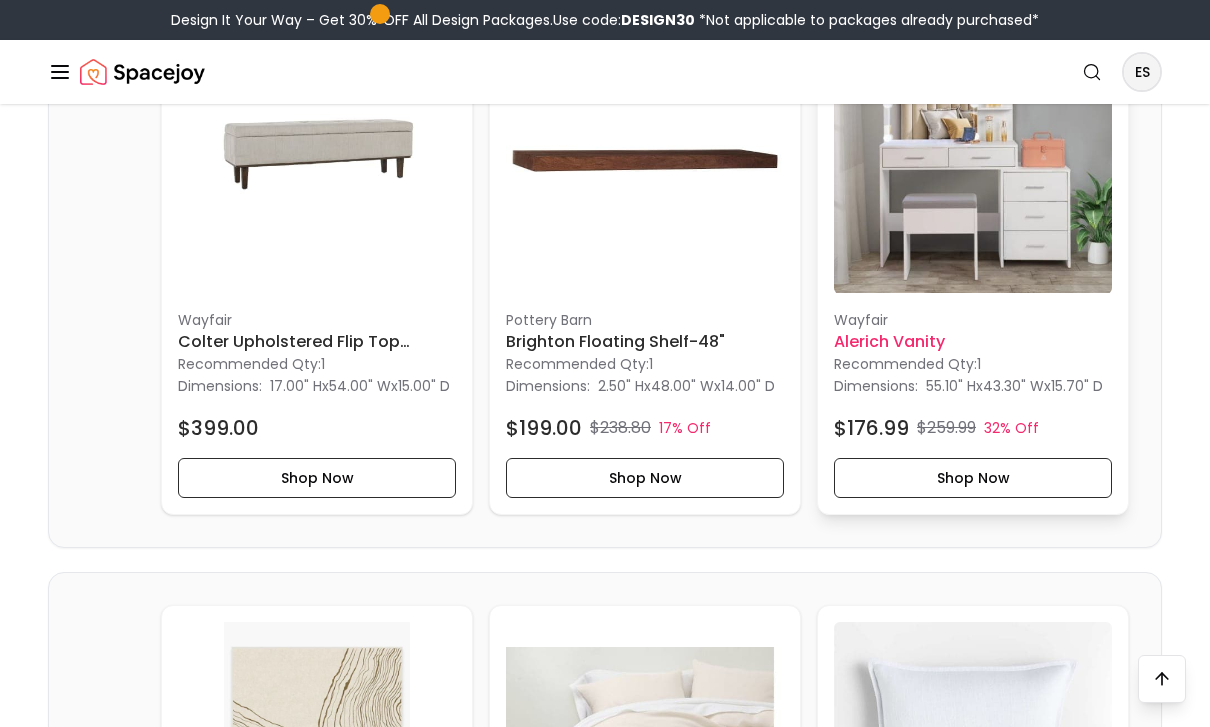 click on "Wayfair" at bounding box center (973, 320) 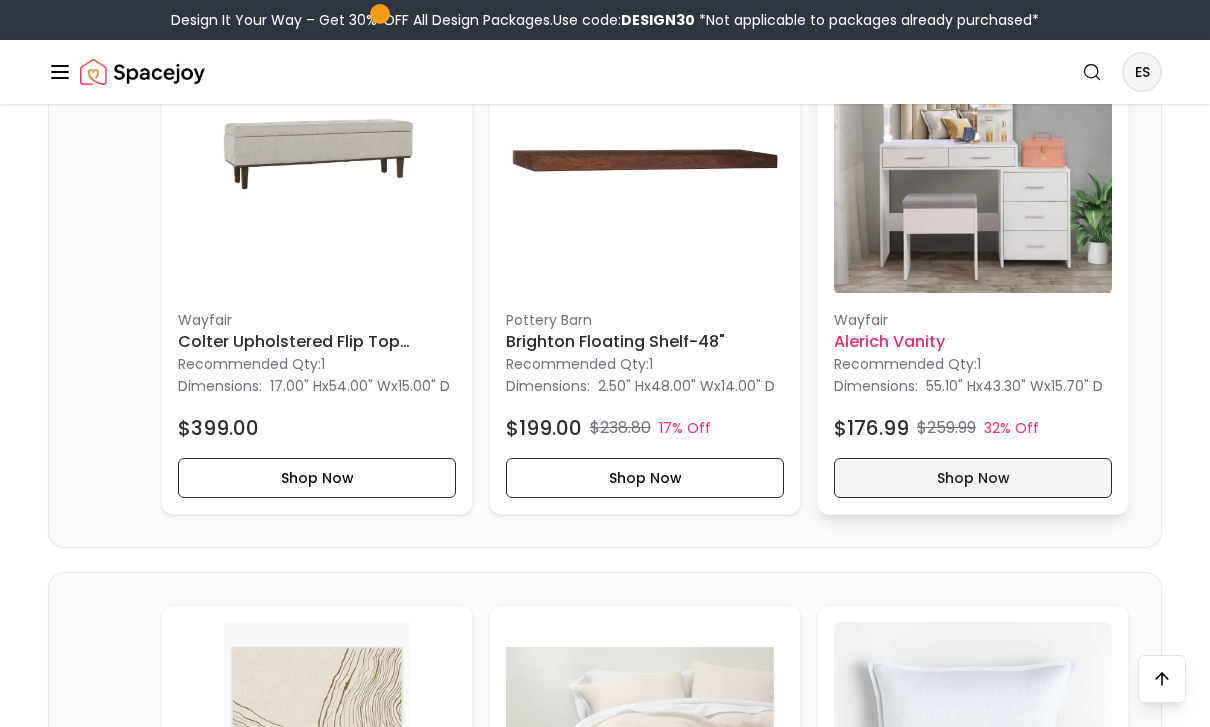 click on "Shop Now" at bounding box center (973, 478) 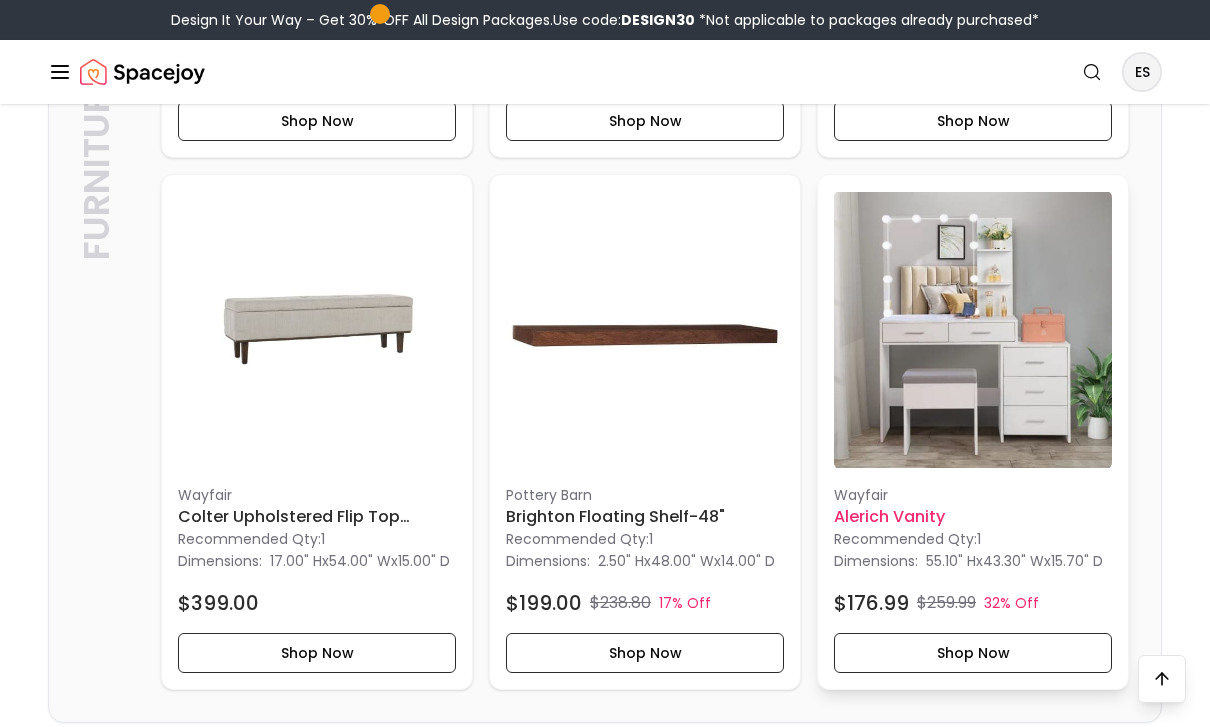 scroll, scrollTop: 1117, scrollLeft: 0, axis: vertical 